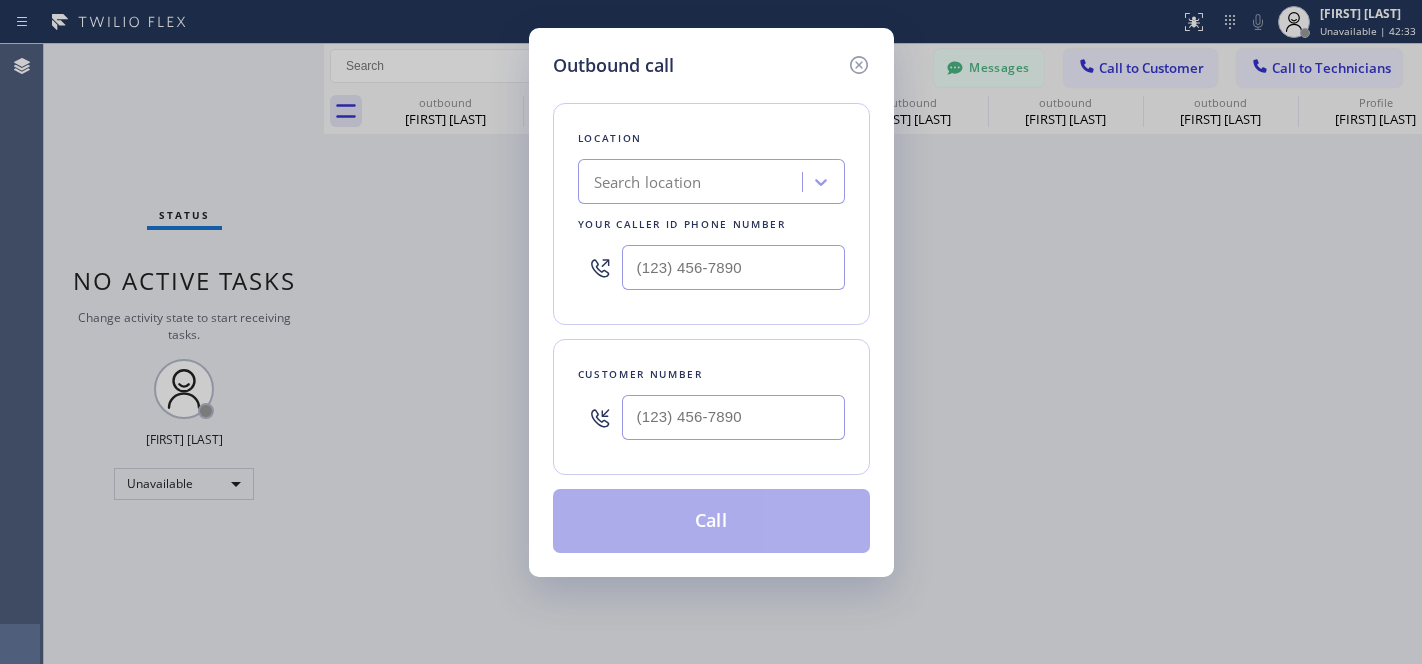 click at bounding box center [733, 417] 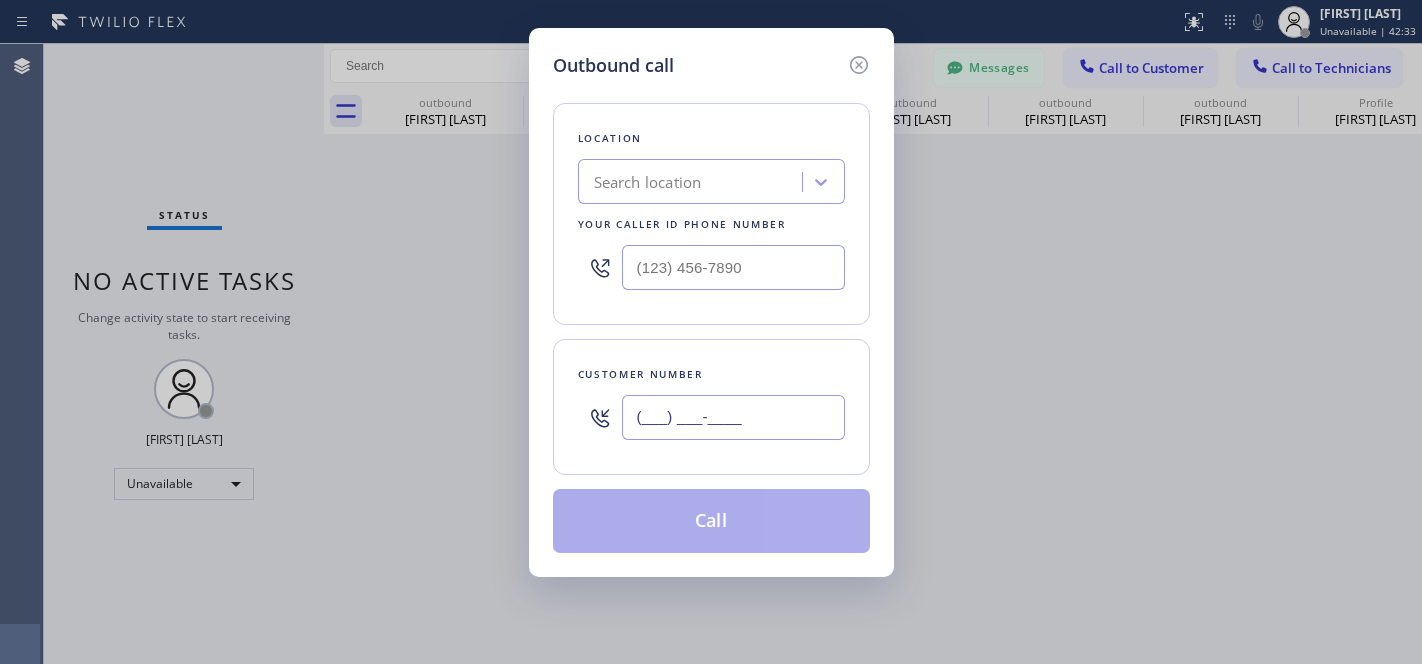 scroll, scrollTop: 0, scrollLeft: 0, axis: both 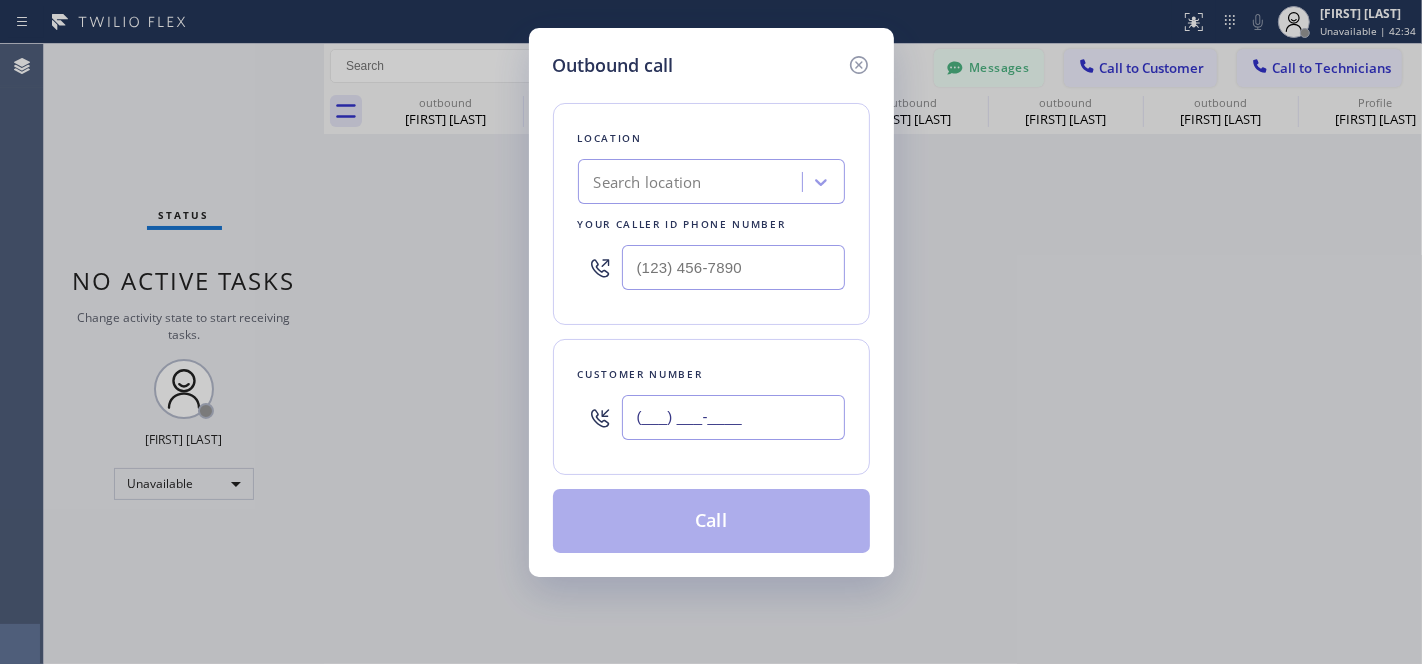 paste on "[PHONE]" 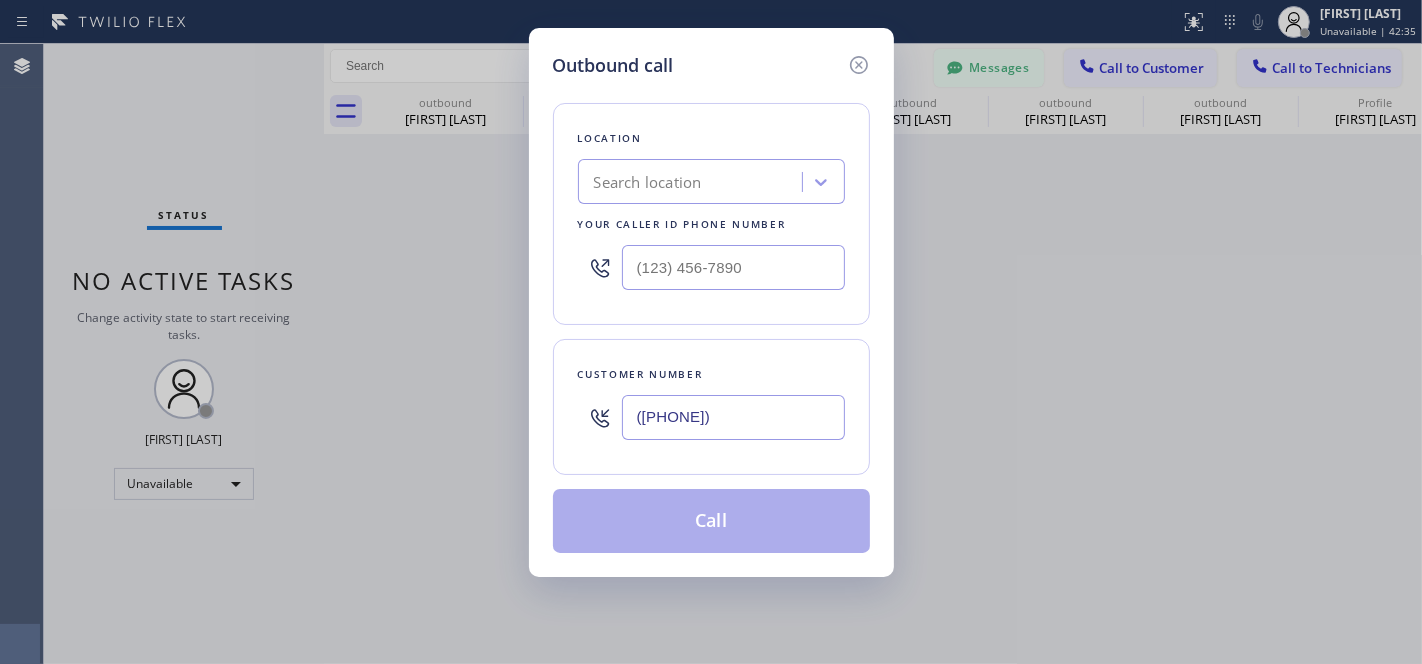 type on "([PHONE])" 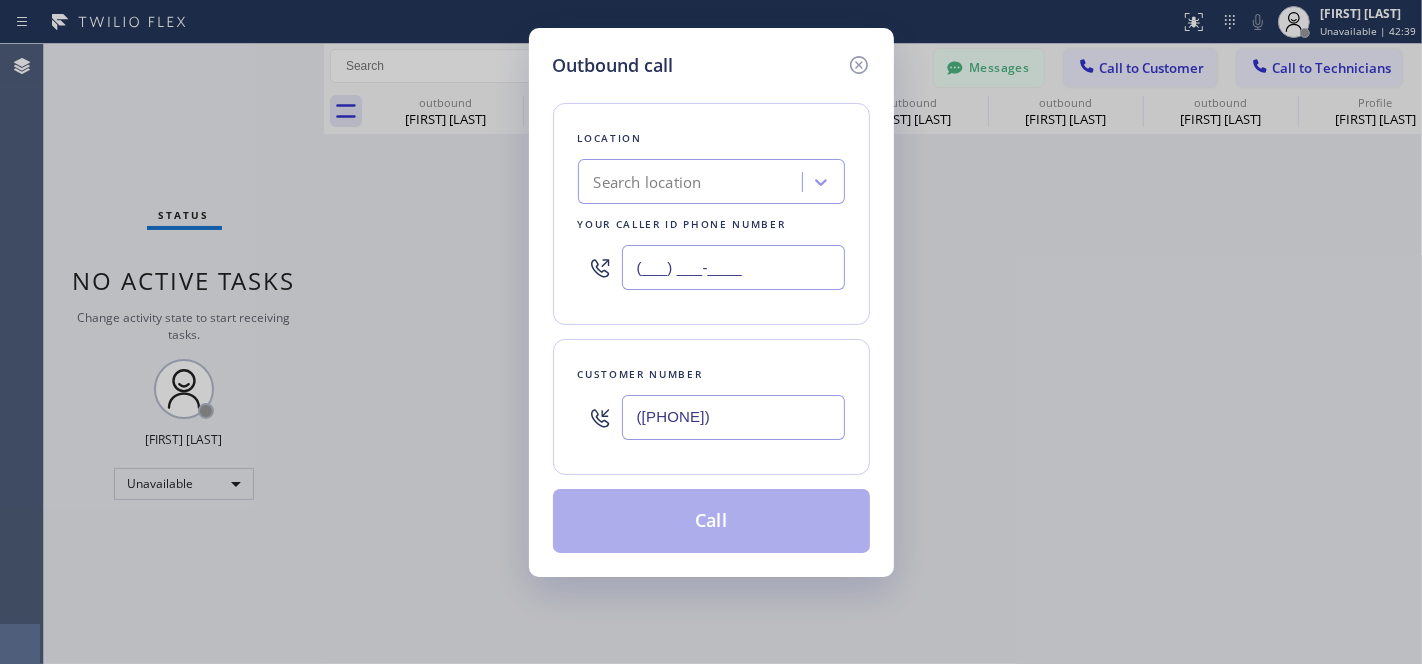 click on "(___) ___-____" at bounding box center (733, 267) 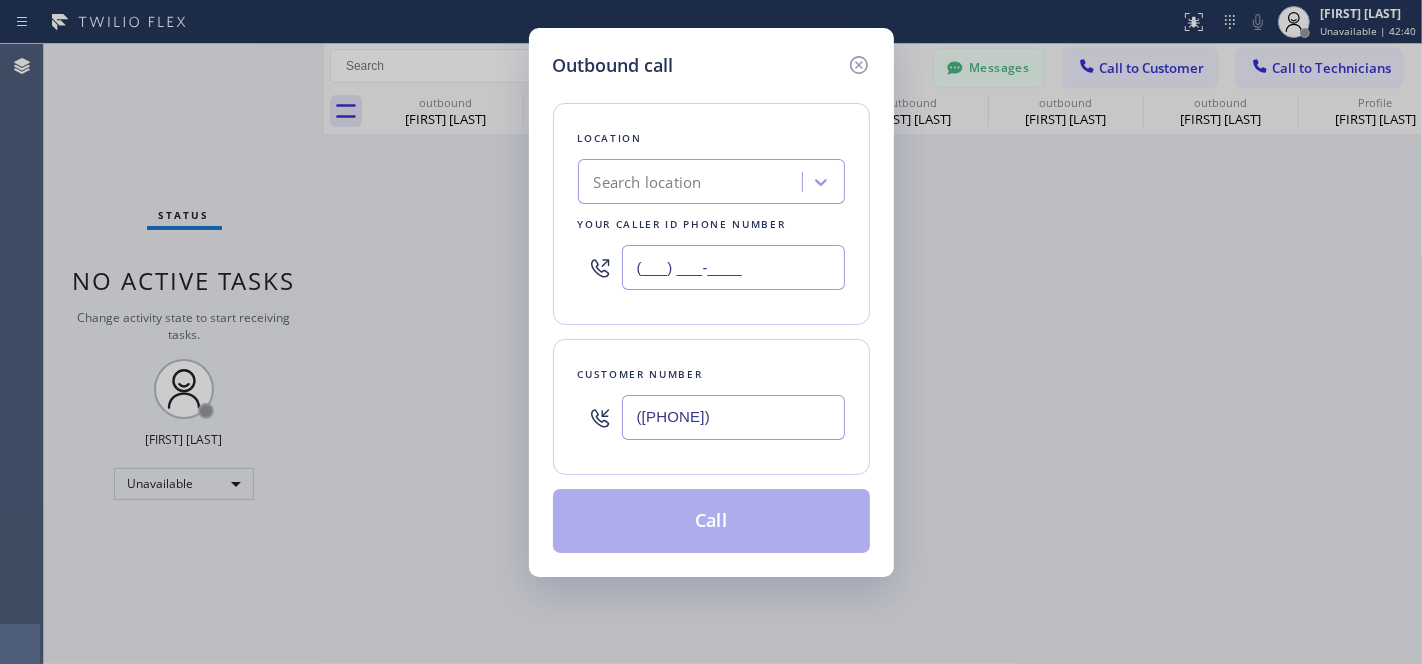 paste on "([PHONE])" 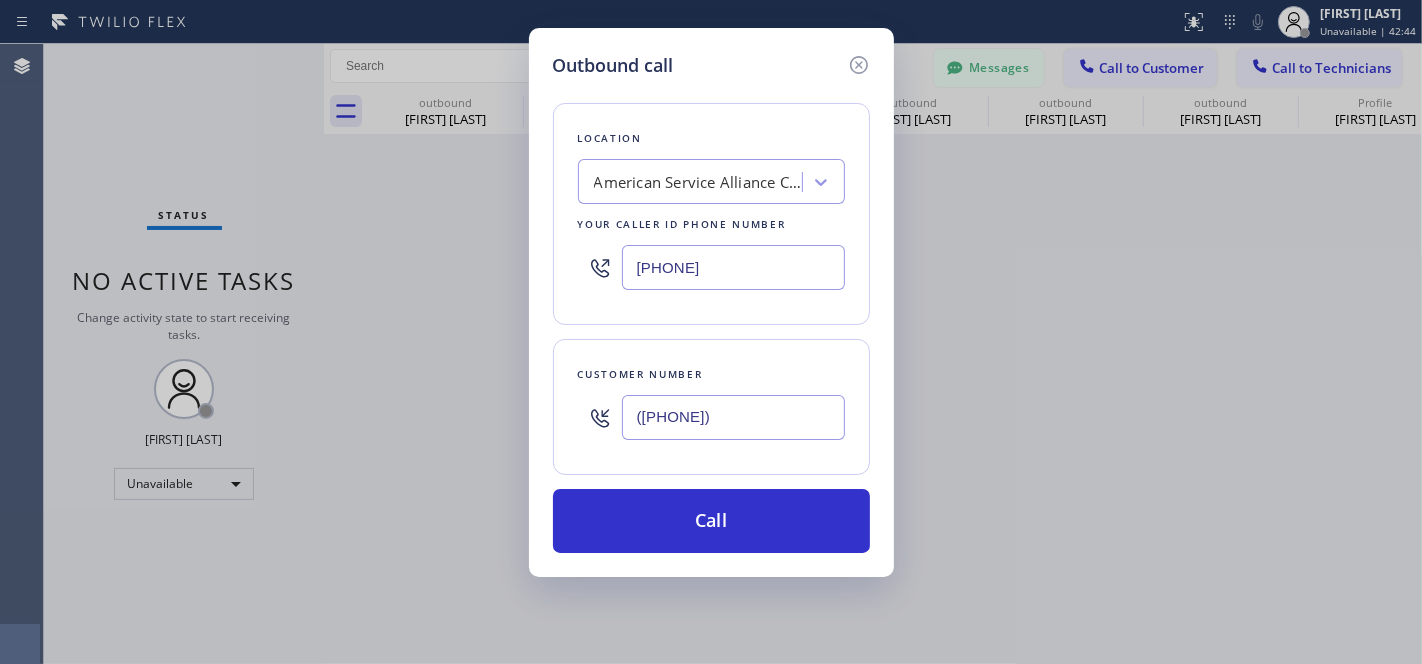 type on "[PHONE]" 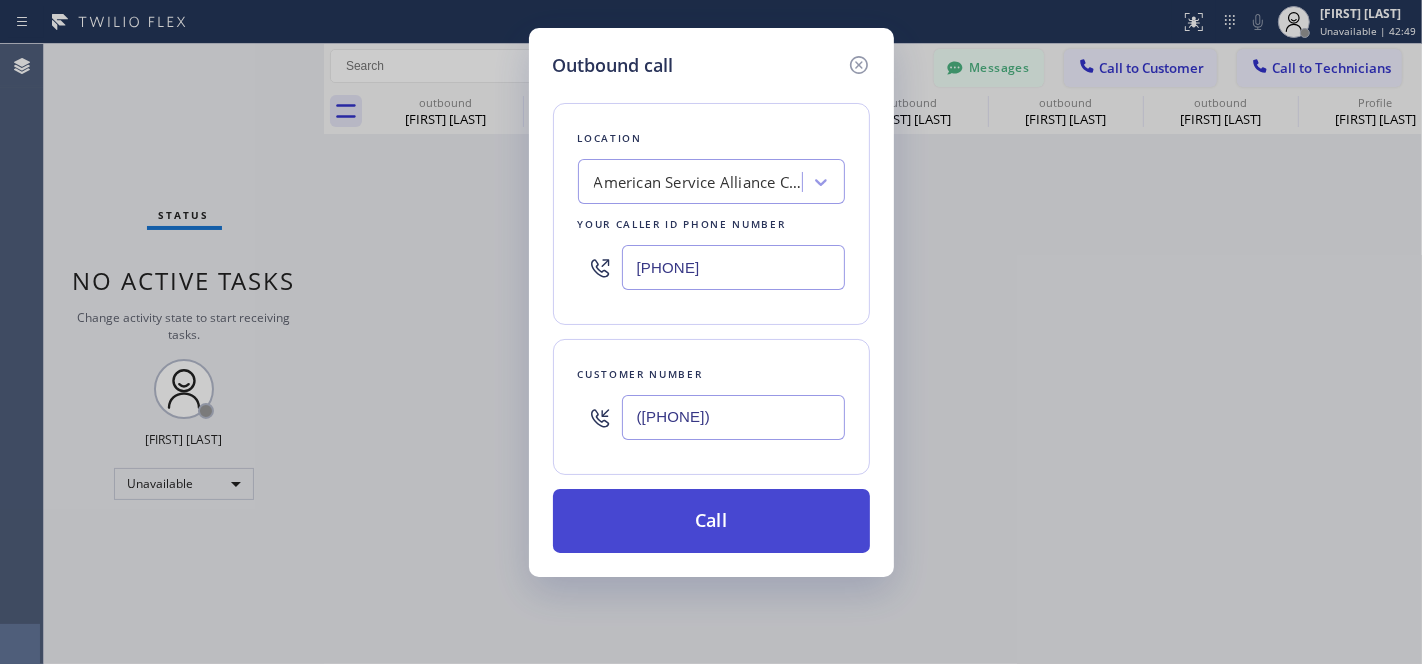 click on "Call" at bounding box center (711, 521) 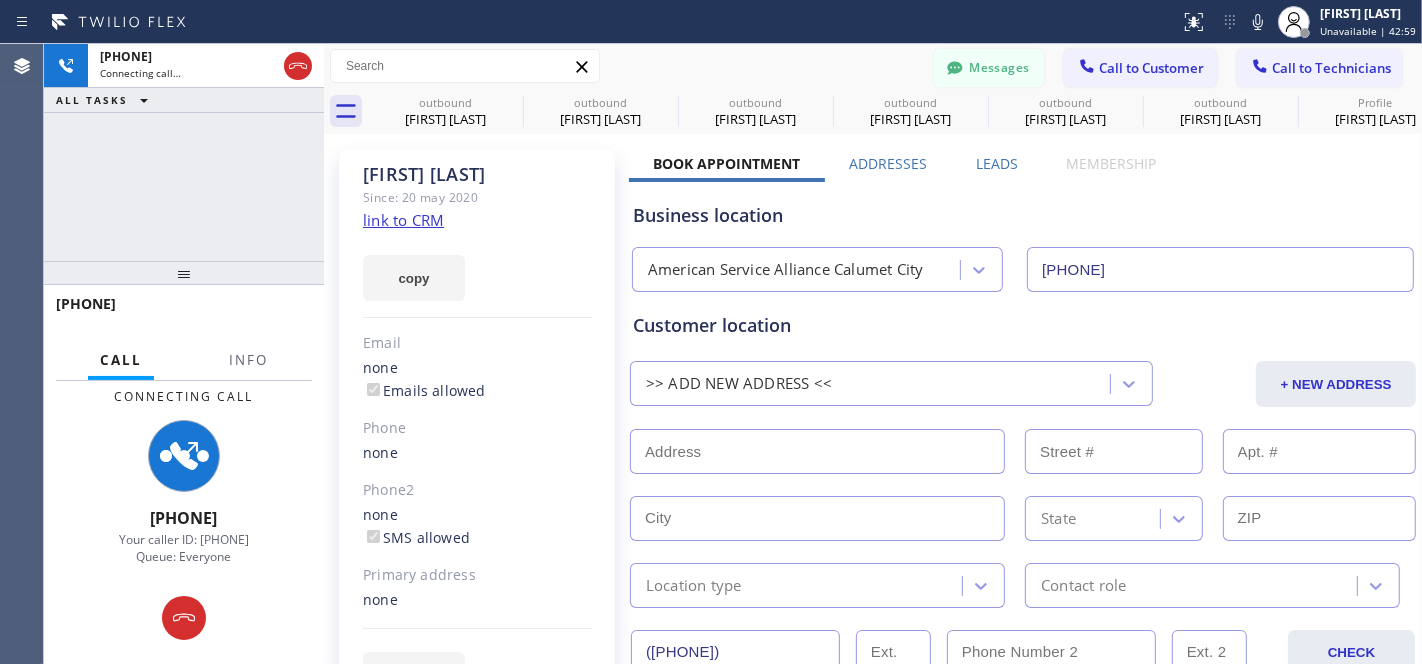type on "[PHONE]" 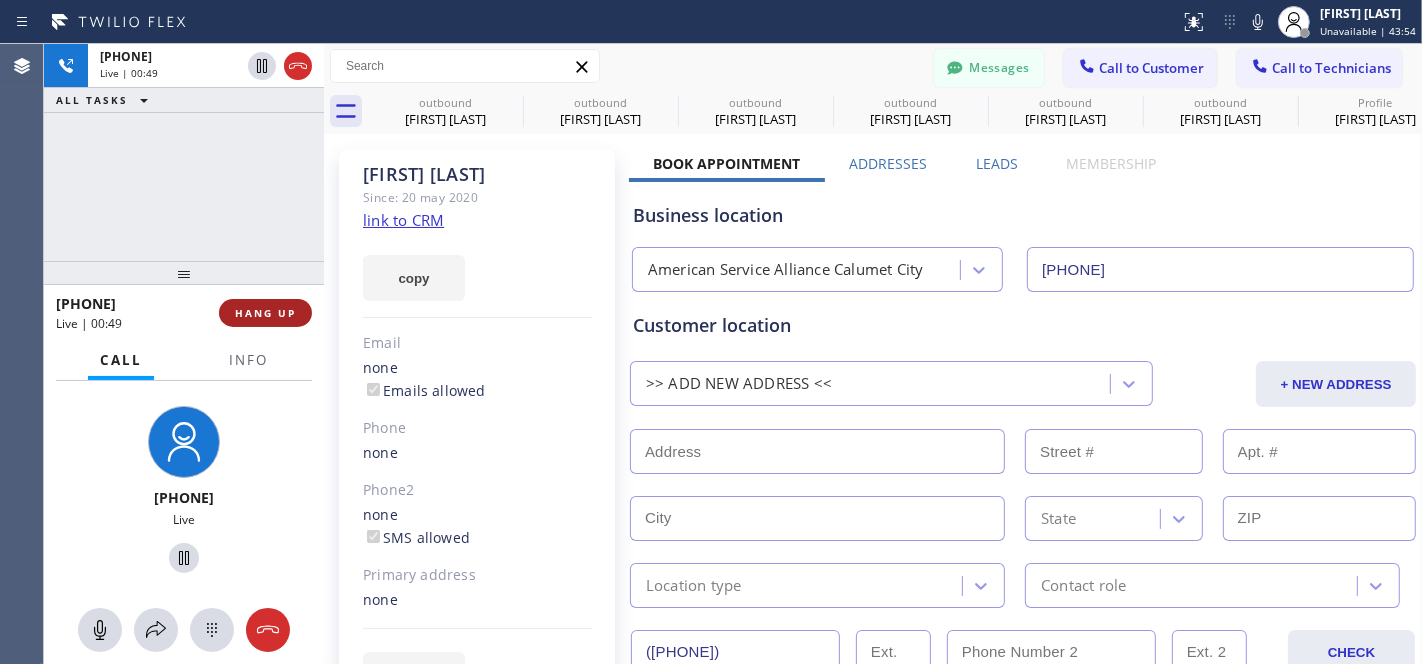 click on "HANG UP" at bounding box center [265, 313] 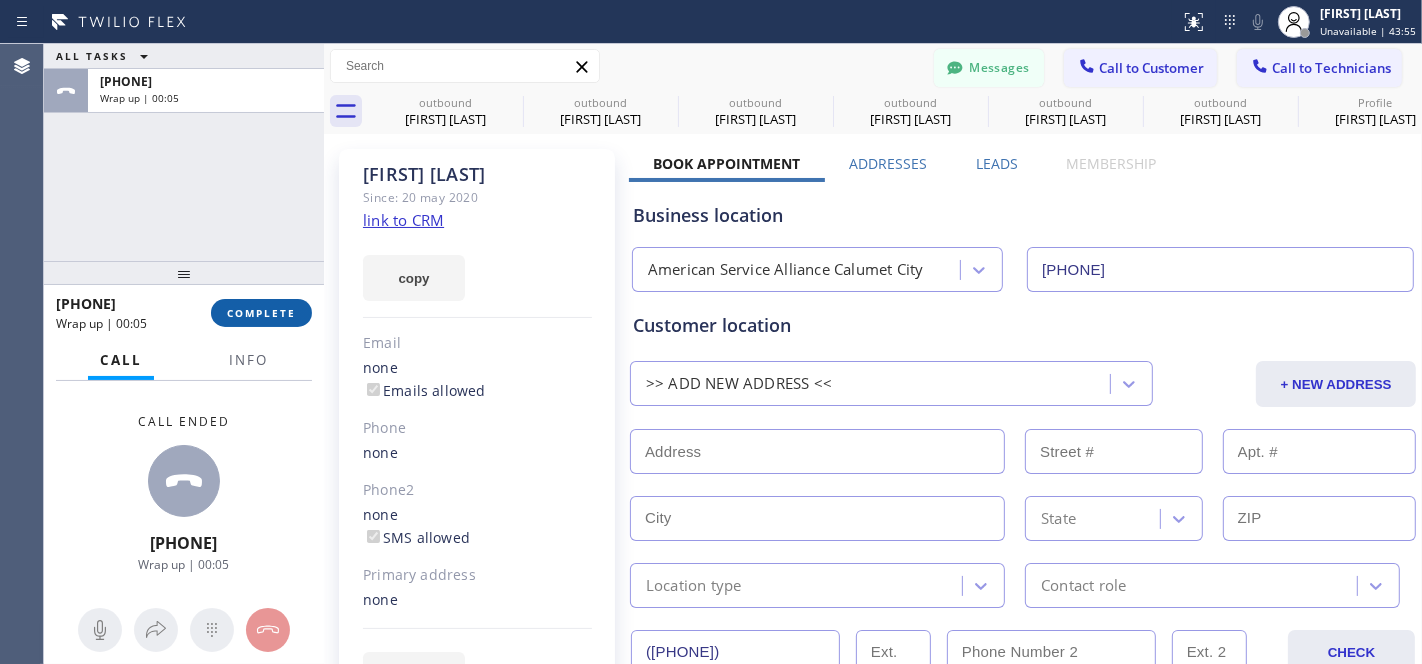 click on "COMPLETE" at bounding box center [261, 313] 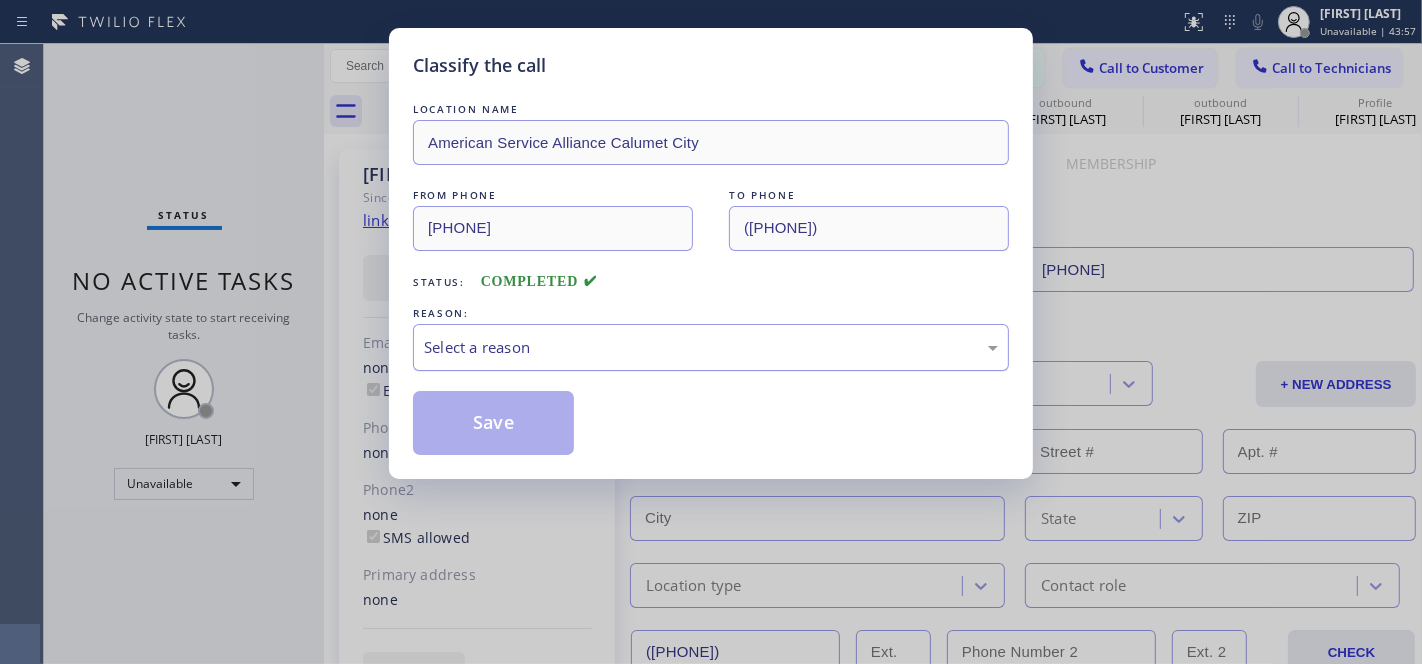 click on "Select a reason" at bounding box center (711, 347) 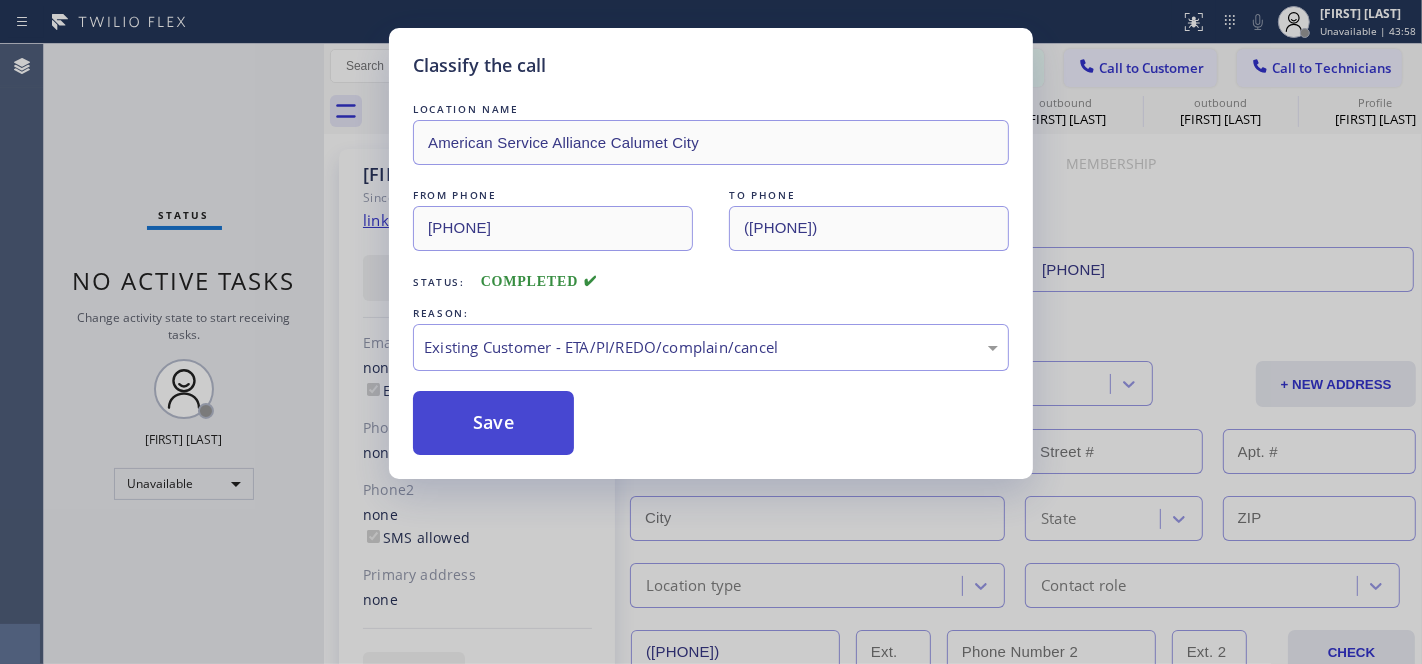 click on "Save" at bounding box center (493, 423) 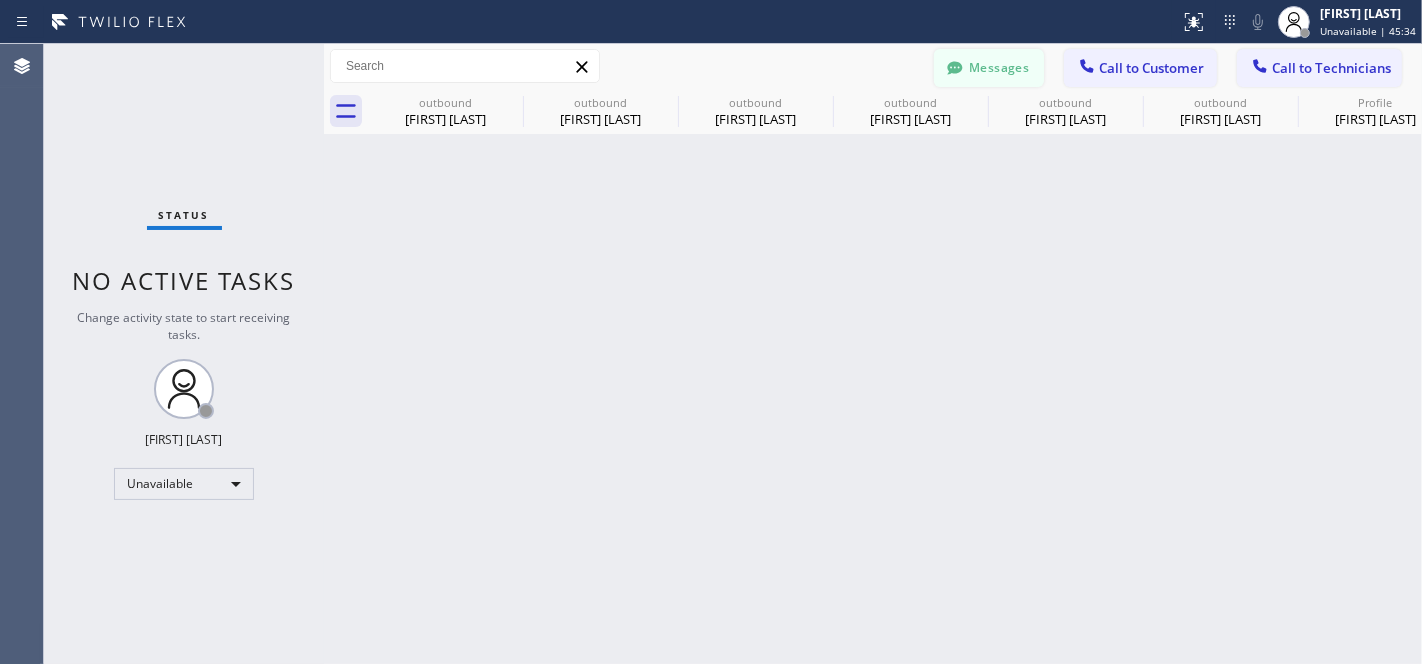 click on "Messages" at bounding box center (989, 68) 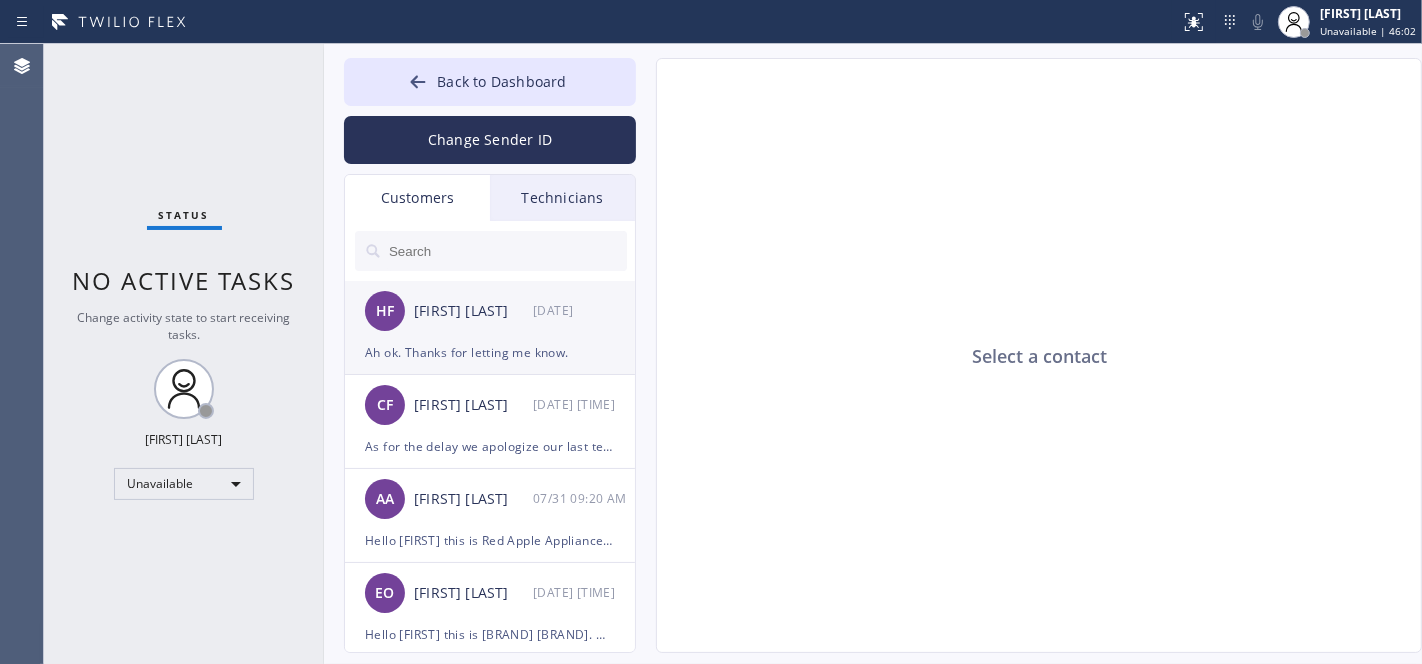 click on "[FIRST] [LAST] [DATE] [TIME]" at bounding box center [491, 311] 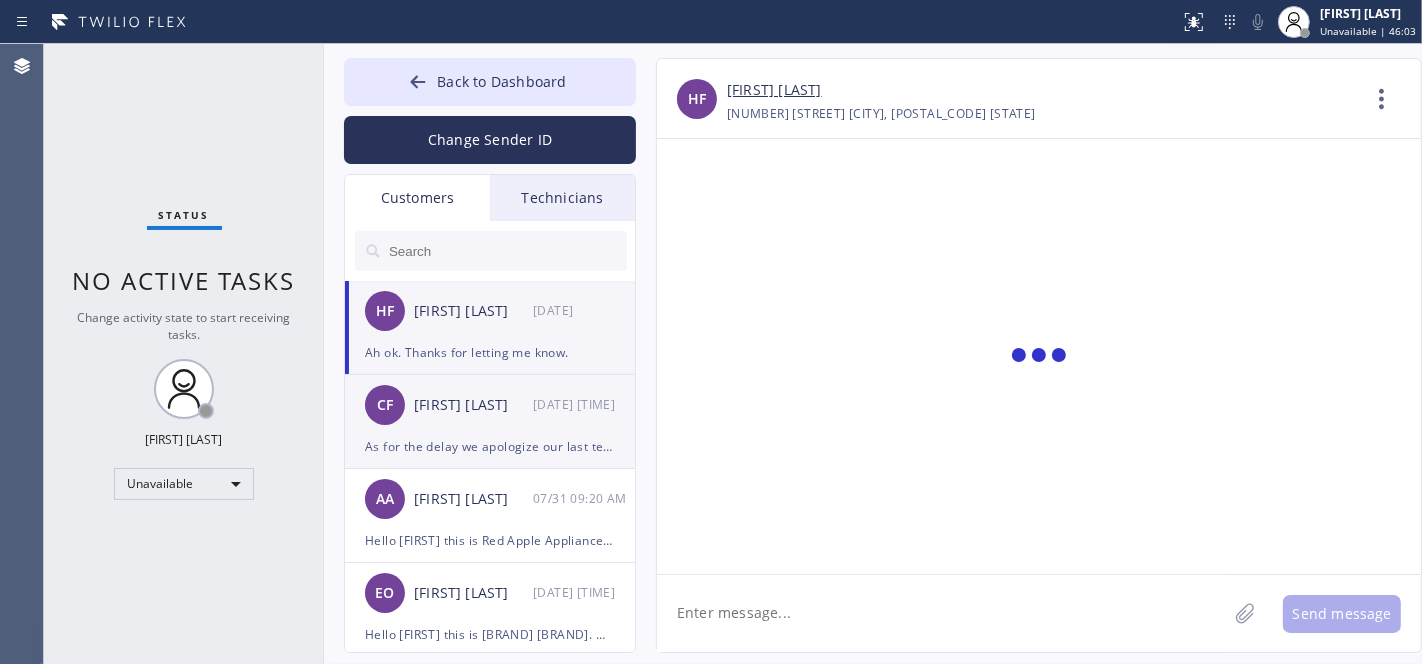 click on "As for the delay we apologize our last technician just confirmed that he can't work on it also." at bounding box center [490, 446] 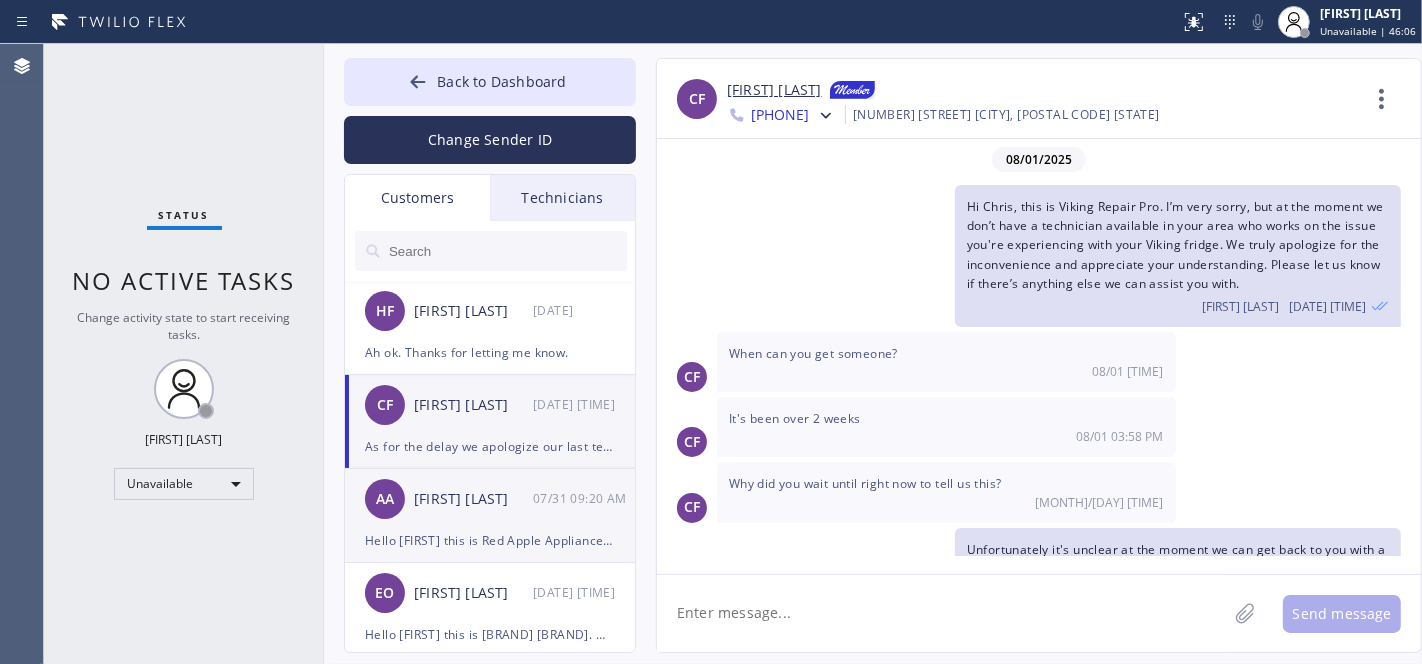 scroll, scrollTop: 145, scrollLeft: 0, axis: vertical 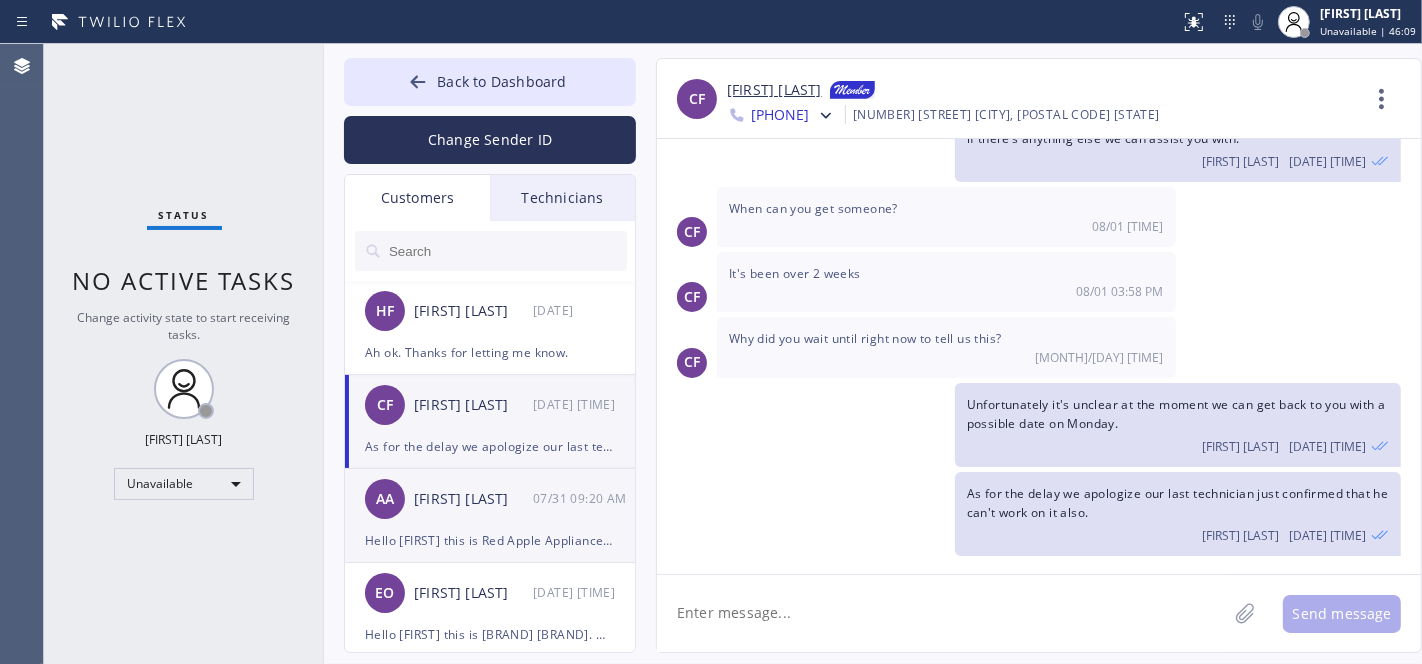 click on "[AA] [FIRST] [LAST] [MM]/[DD] [HH]:[MM] [AM/PM]" at bounding box center [491, 499] 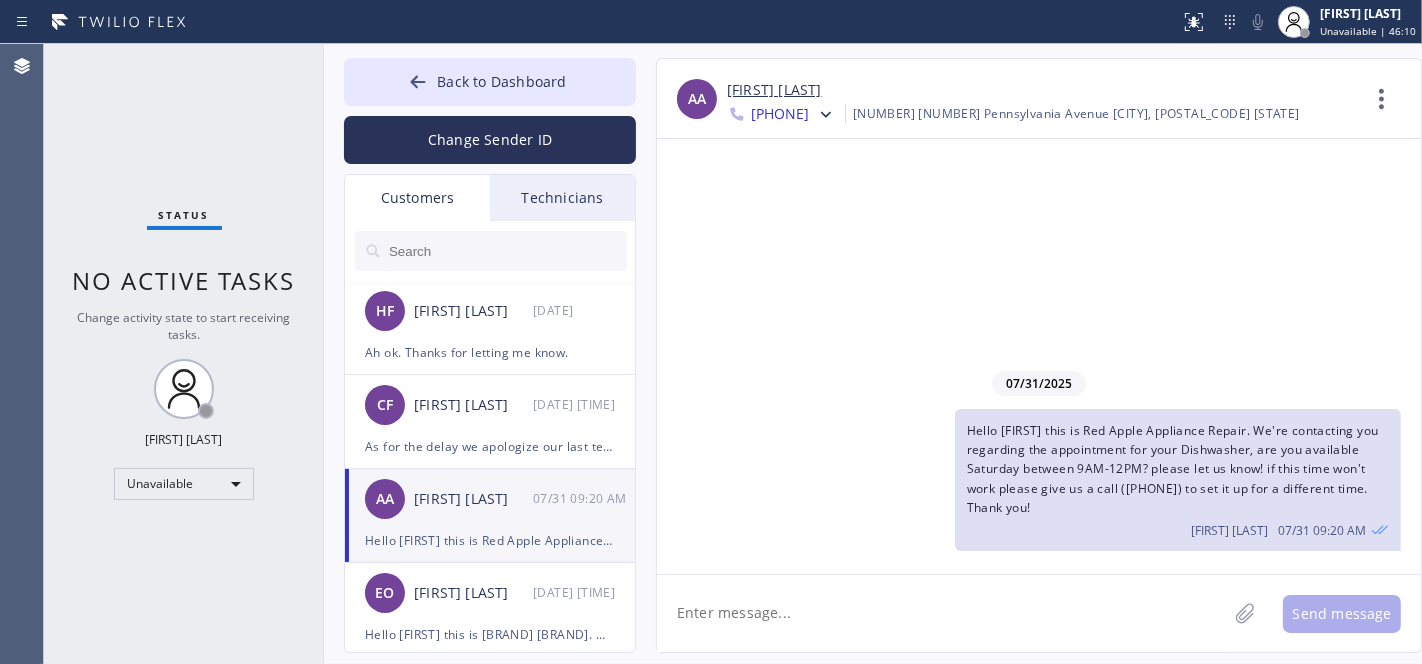 scroll, scrollTop: 0, scrollLeft: 0, axis: both 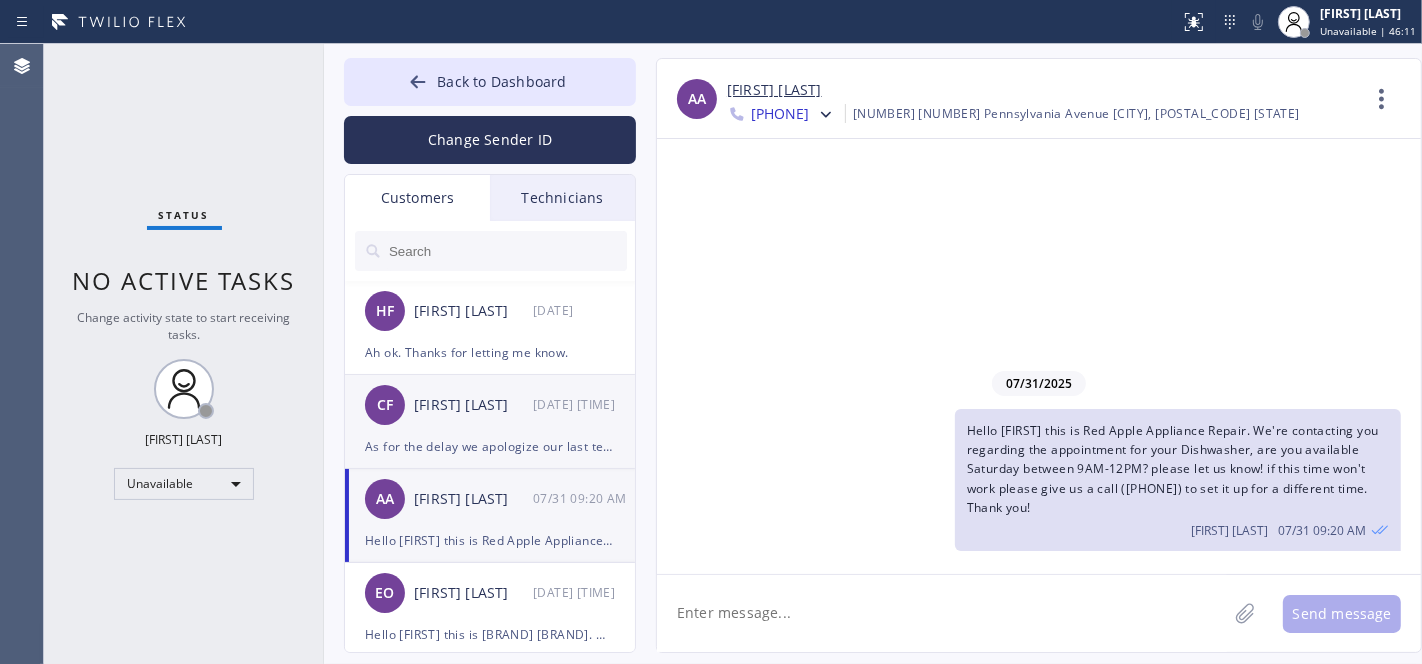click on "As for the delay we apologize our last technician just confirmed that he can't work on it also." at bounding box center [490, 446] 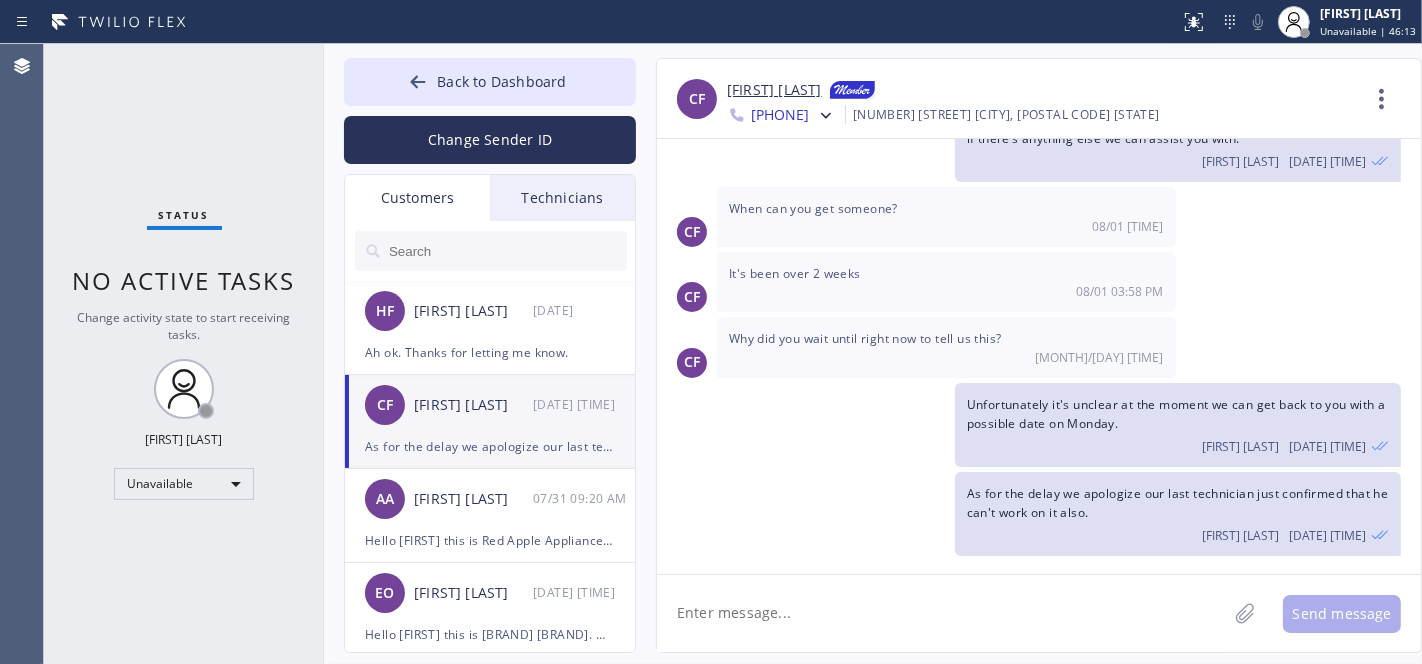 scroll, scrollTop: 0, scrollLeft: 0, axis: both 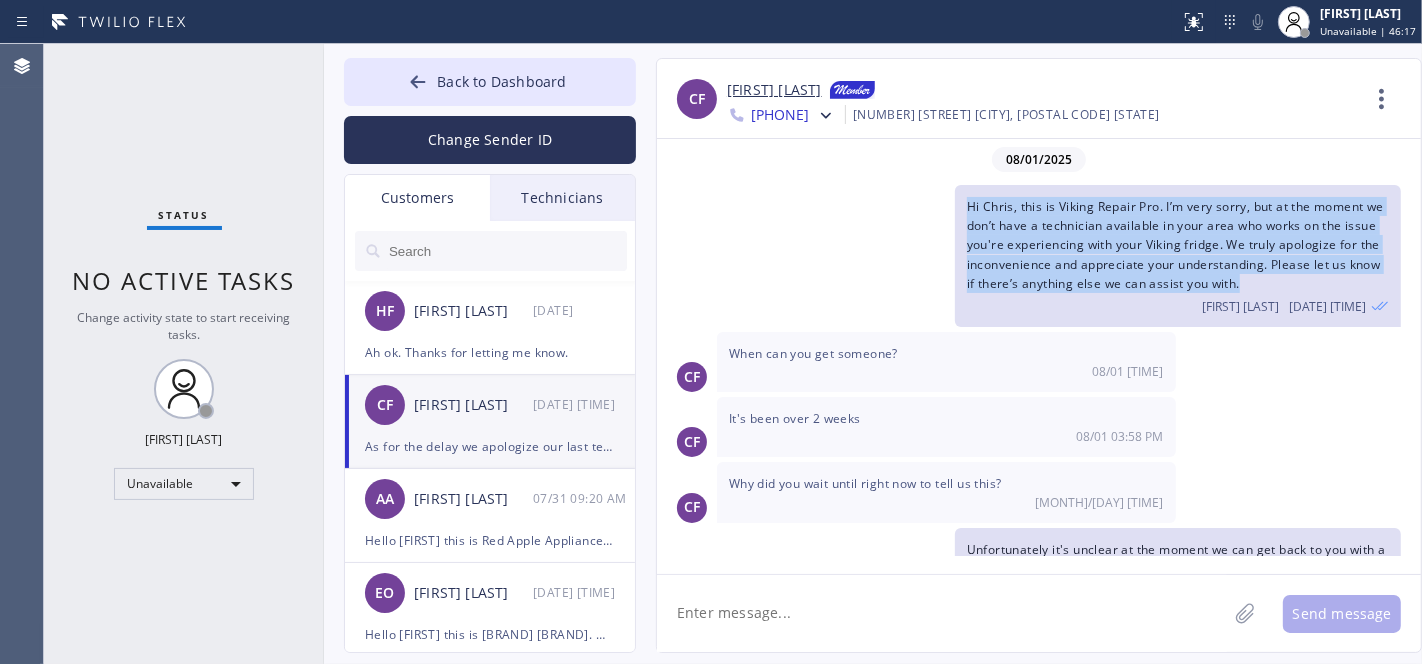 drag, startPoint x: 1280, startPoint y: 276, endPoint x: 970, endPoint y: 187, distance: 322.52286 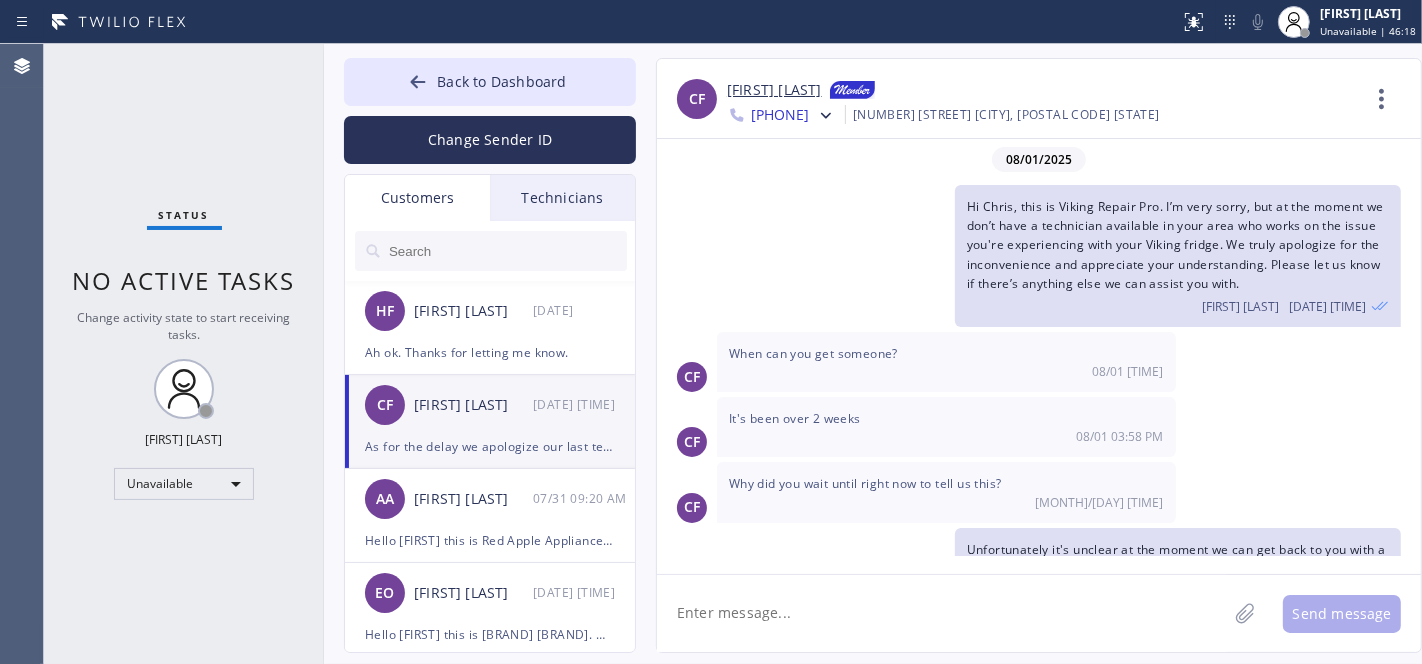 click at bounding box center [507, 251] 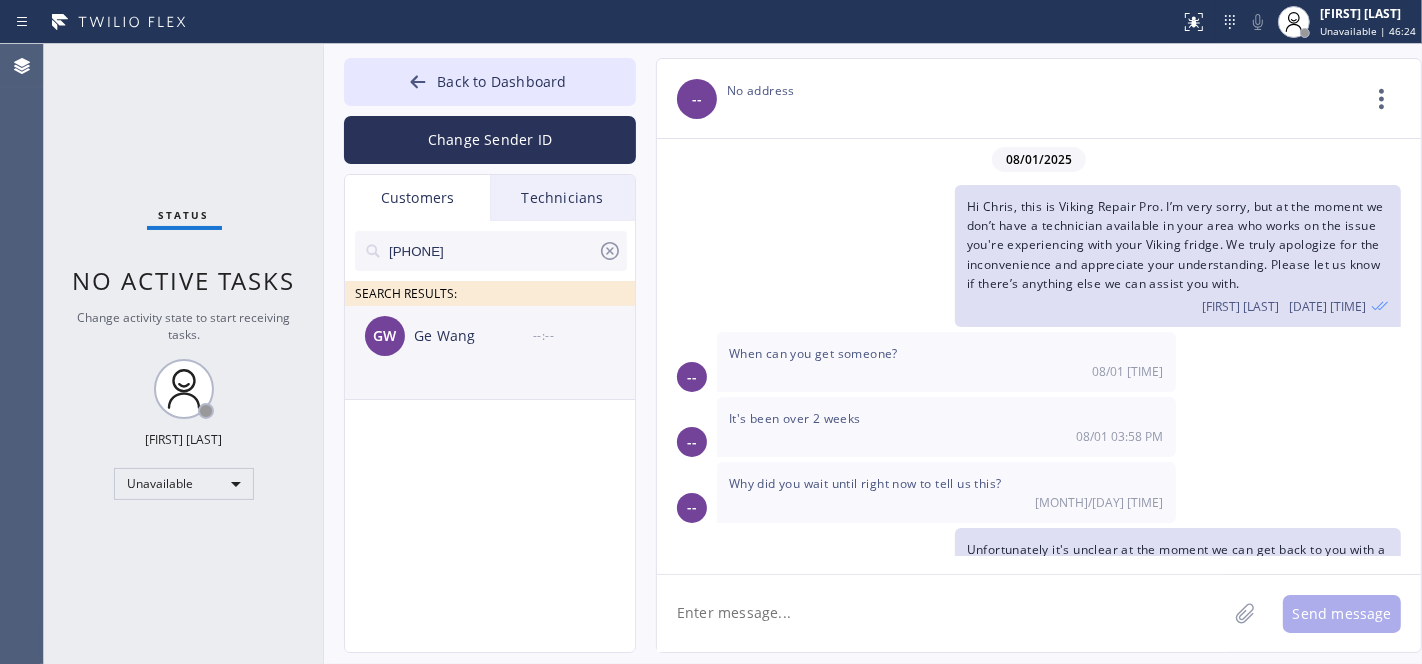 click on "Ge Wang" at bounding box center [473, 336] 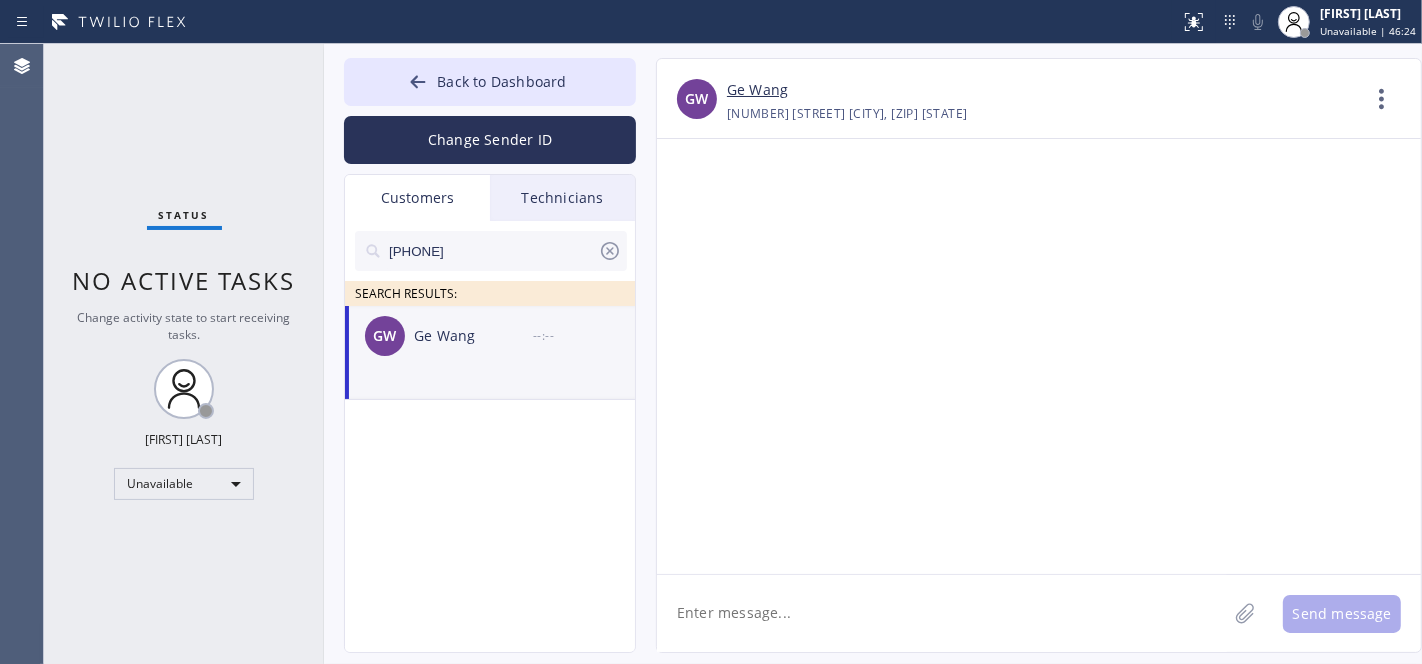 click 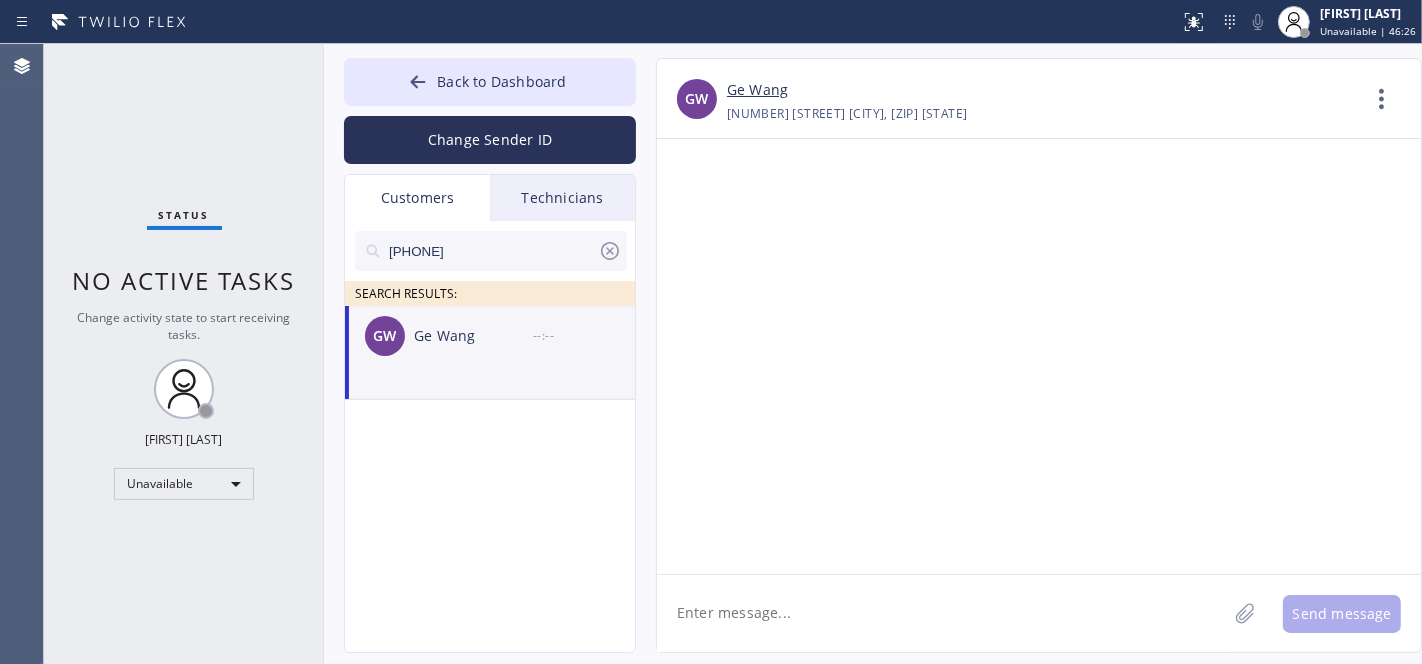 paste on "Hi Chris, this is Viking Repair Pro. I’m very sorry, but at the moment we don’t have a technician available in your area who works on the issue you're experiencing with your Viking fridge. We truly apologize for the inconvenience and appreciate your understanding. Please let us know if there’s anything else we can assist you with." 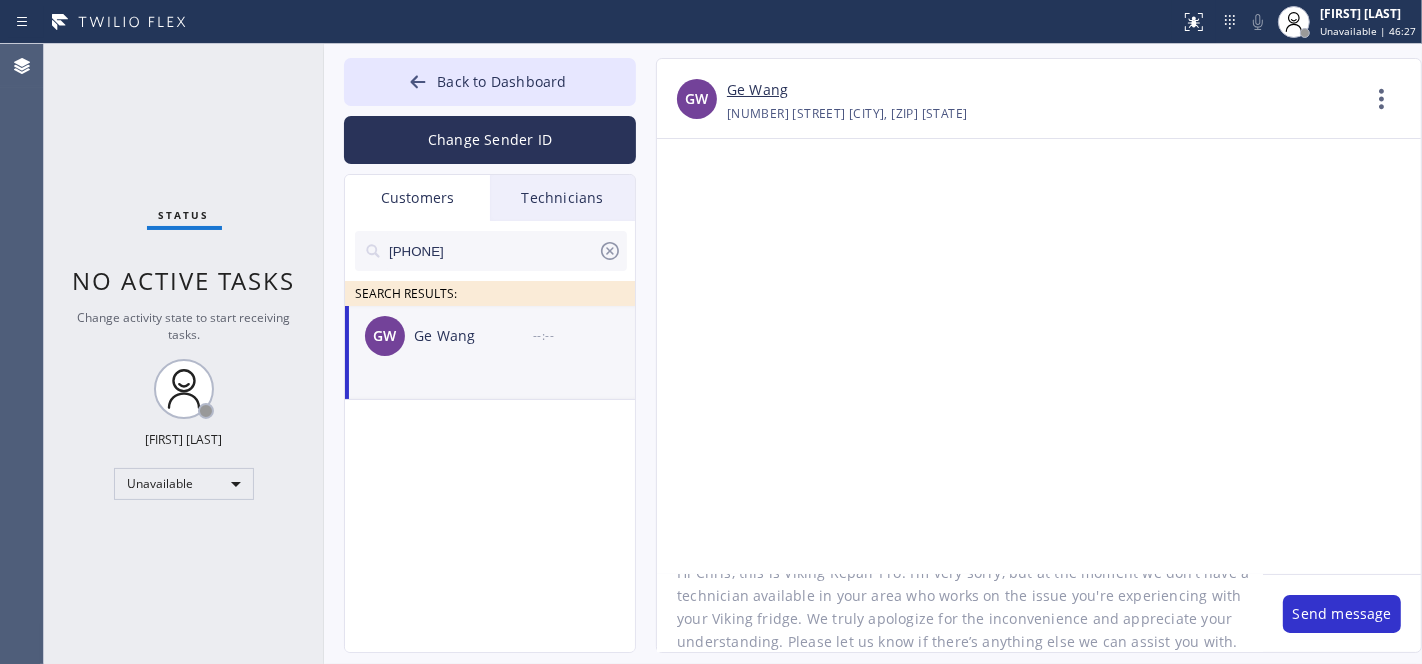 scroll, scrollTop: 0, scrollLeft: 0, axis: both 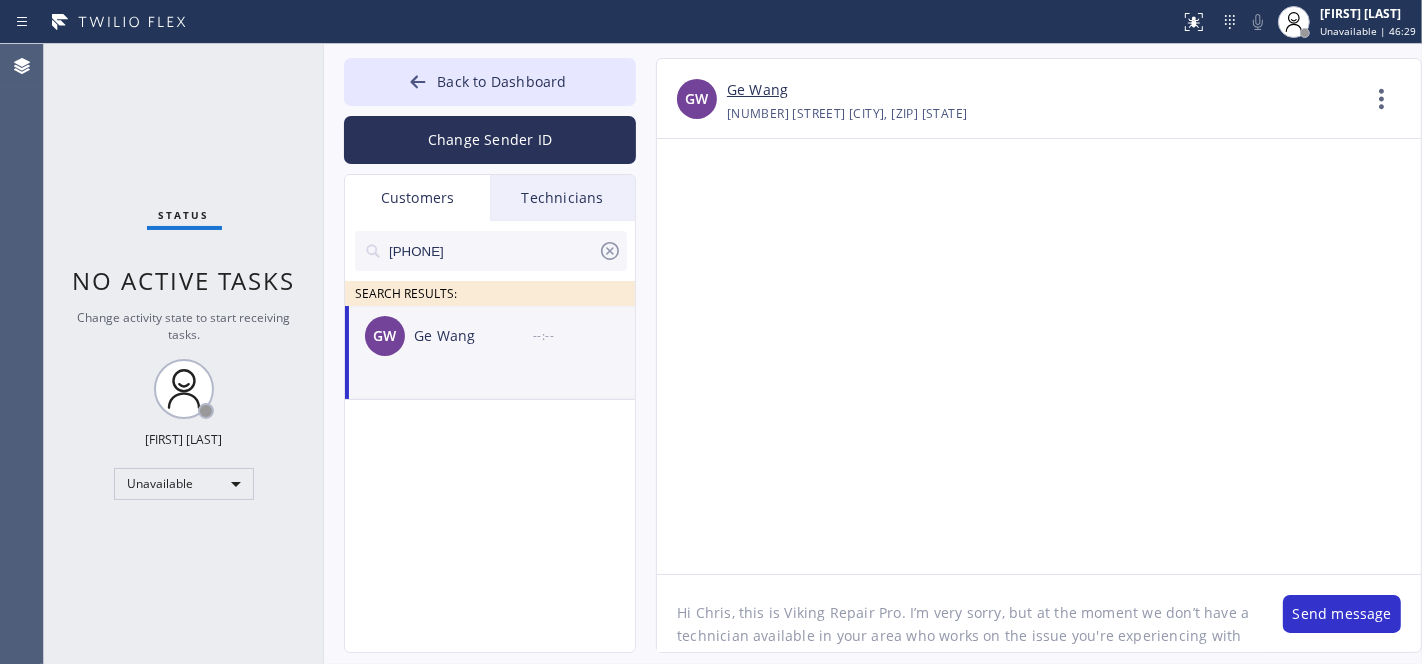 drag, startPoint x: 696, startPoint y: 613, endPoint x: 728, endPoint y: 612, distance: 32.01562 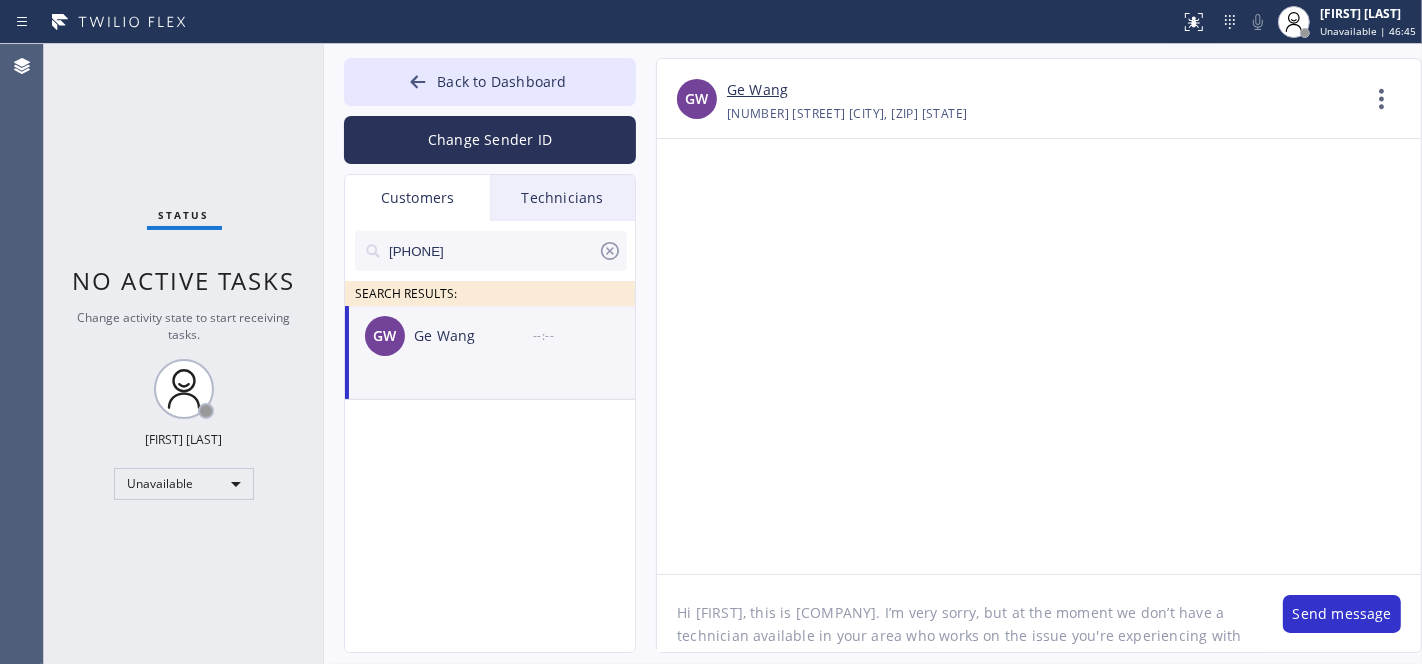 drag, startPoint x: 762, startPoint y: 612, endPoint x: 874, endPoint y: 614, distance: 112.01785 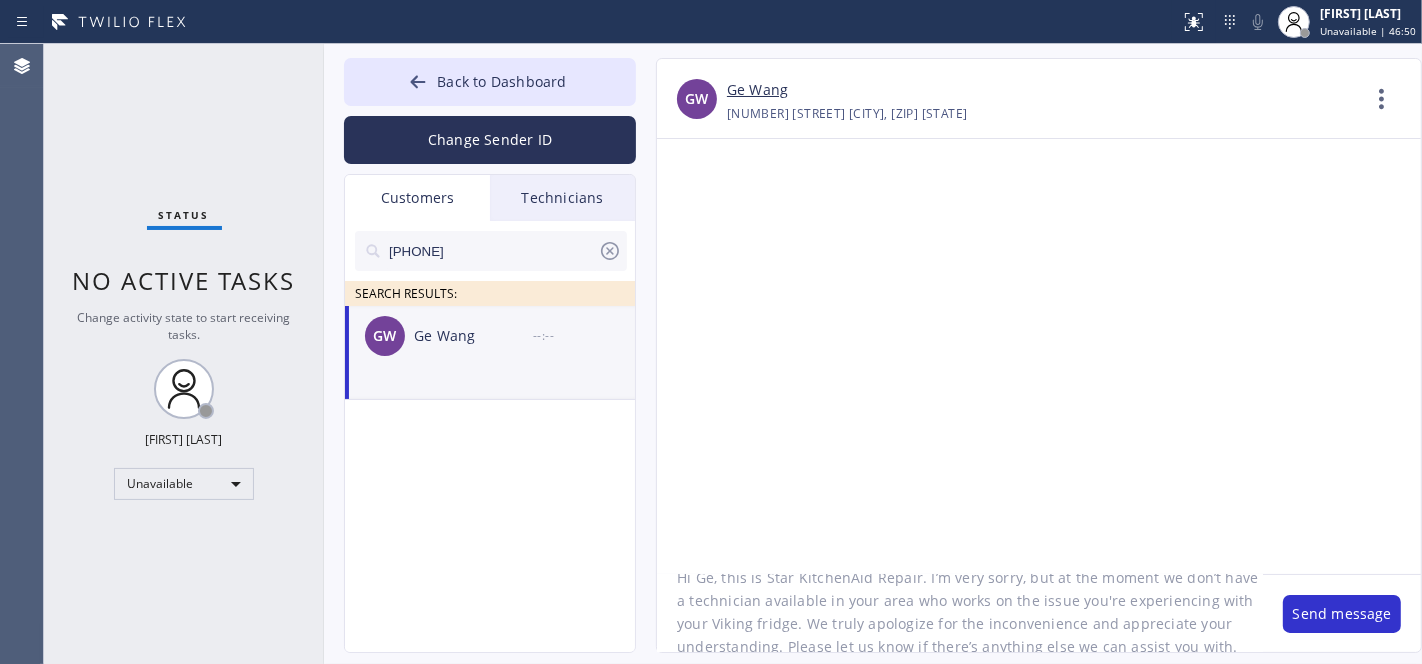 scroll, scrollTop: 41, scrollLeft: 0, axis: vertical 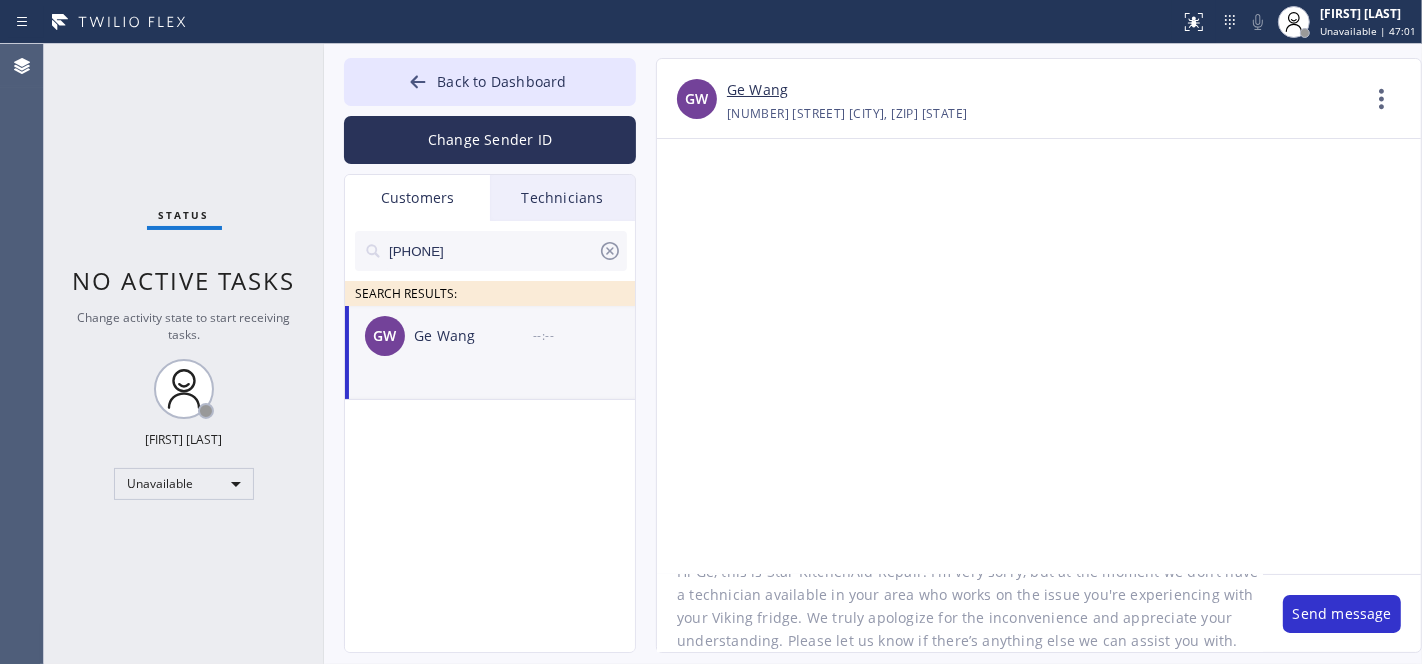 drag, startPoint x: 711, startPoint y: 617, endPoint x: 794, endPoint y: 617, distance: 83 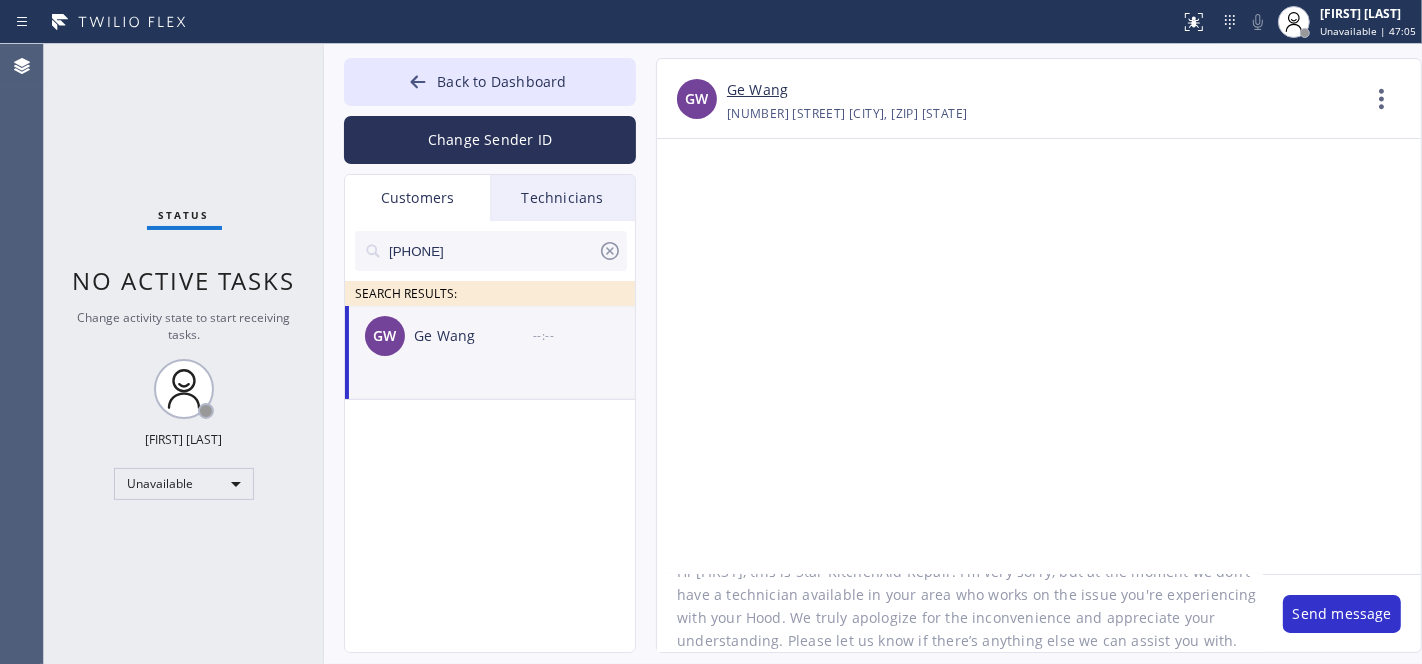 click on "Hi [FIRST], this is Star KitchenAid Repair. I’m very sorry, but at the moment we don’t have a technician available in your area who works on the issue you're experiencing with your Hood. We truly apologize for the inconvenience and appreciate your understanding. Please let us know if there’s anything else we can assist you with." 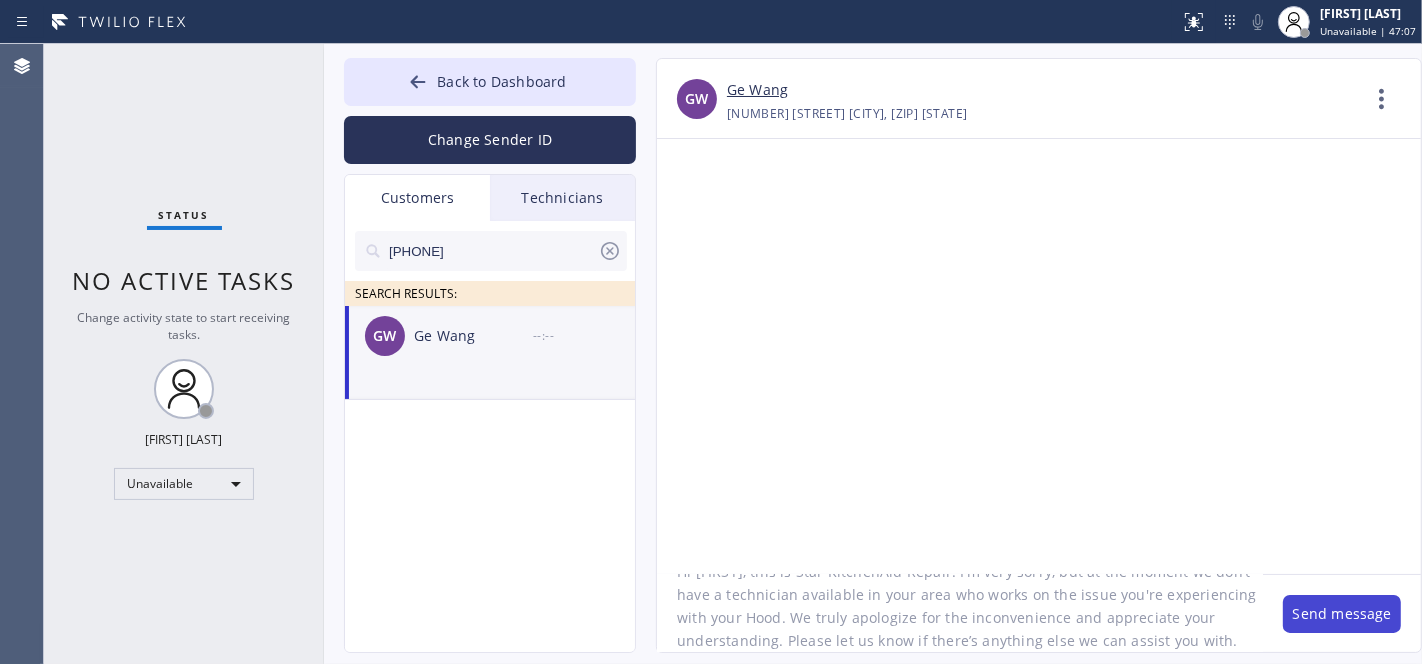 type on "Hi [FIRST], this is Star KitchenAid Repair. I’m very sorry, but at the moment we don’t have a technician available in your area who works on the issue you're experiencing with your Hood. We truly apologize for the inconvenience and appreciate your understanding. Please let us know if there’s anything else we can assist you with." 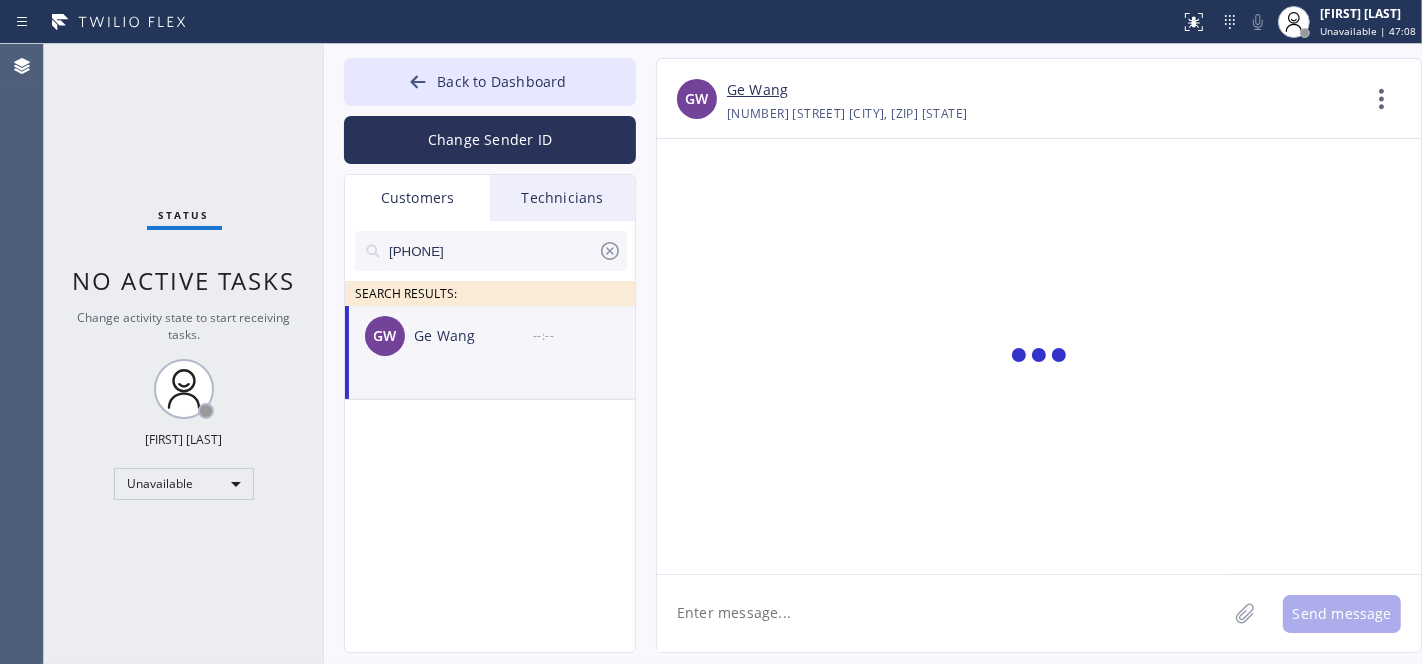 scroll, scrollTop: 0, scrollLeft: 0, axis: both 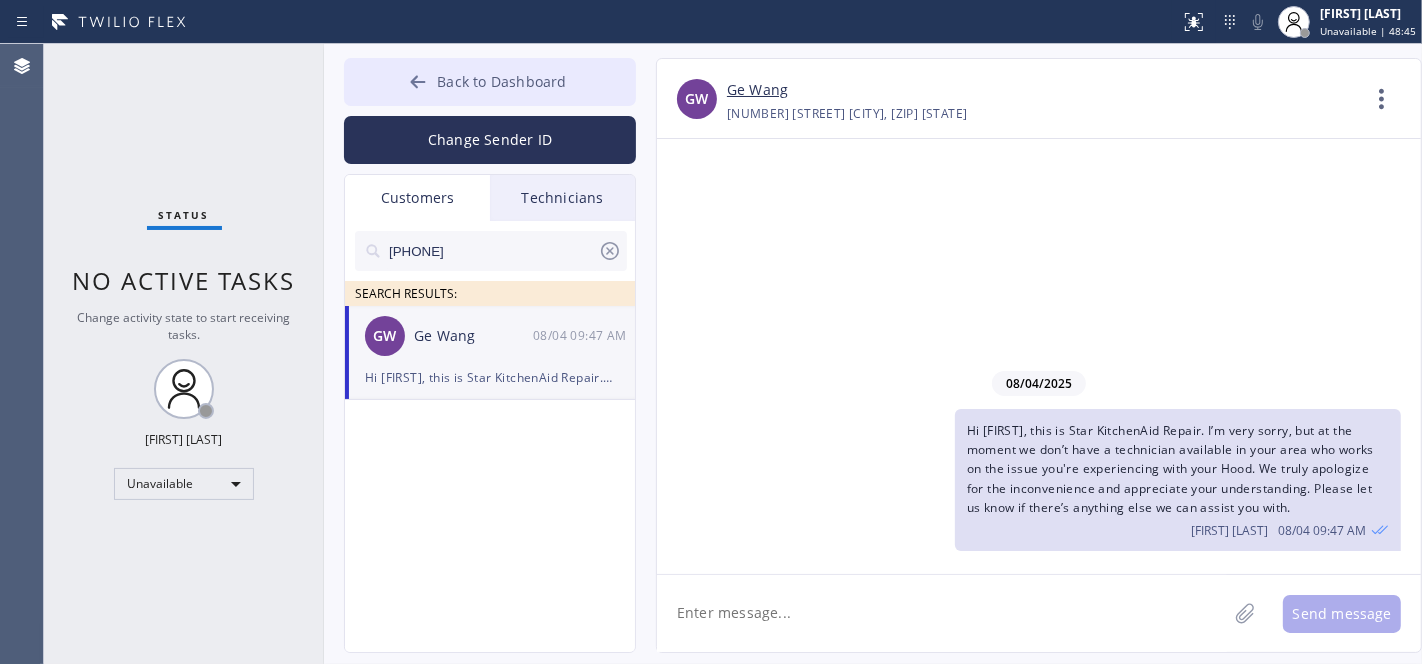 click on "Back to Dashboard" at bounding box center (501, 81) 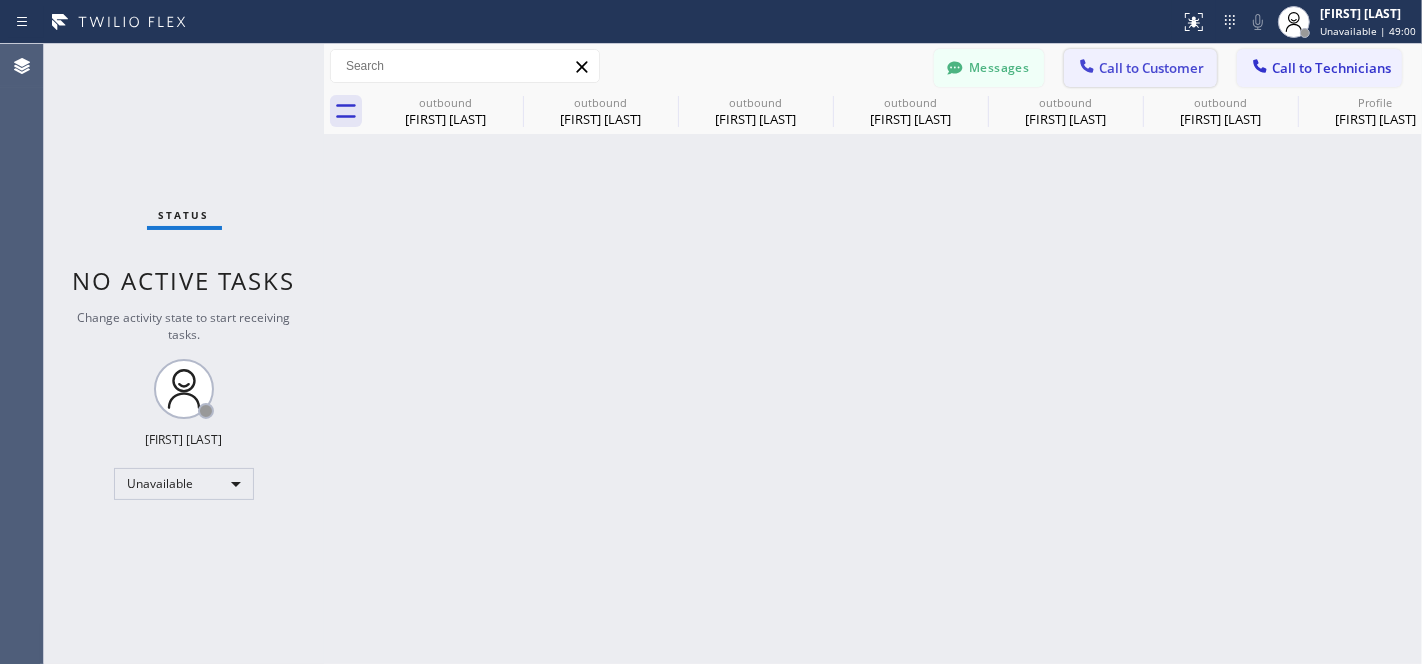 click on "Call to Customer" at bounding box center (1151, 68) 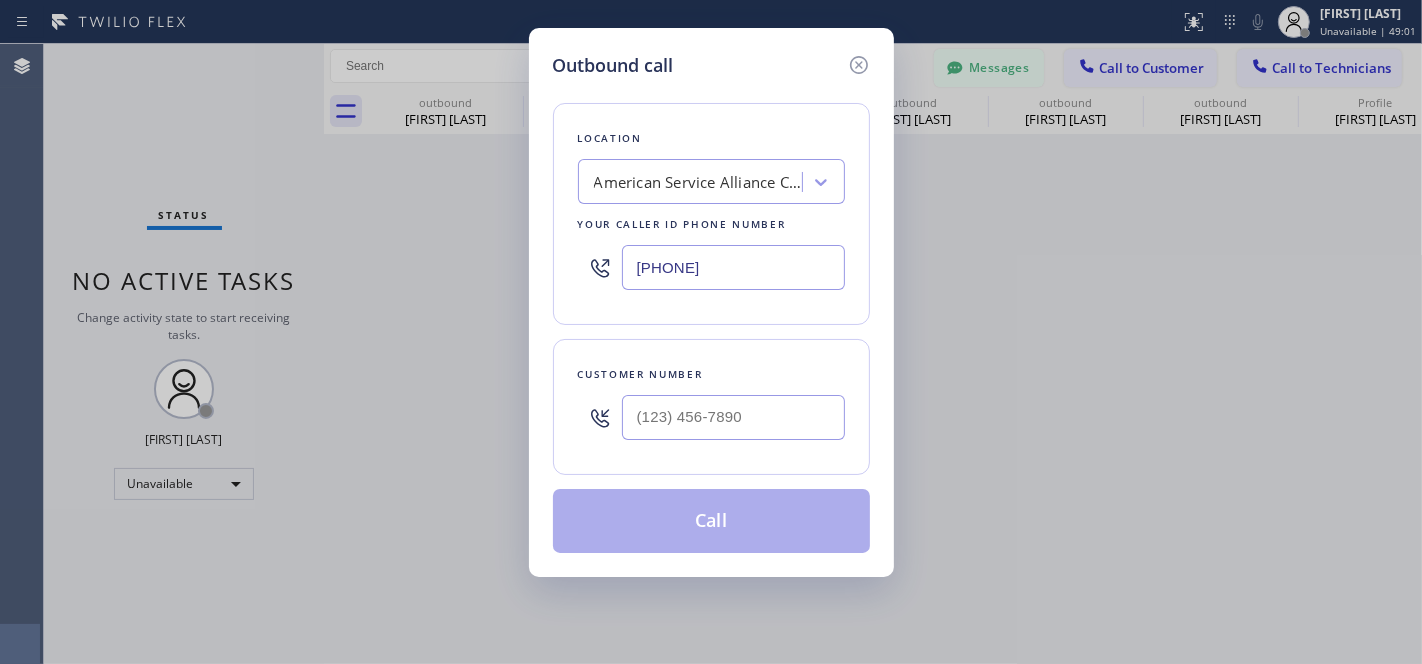 click on "[PHONE]" at bounding box center (733, 267) 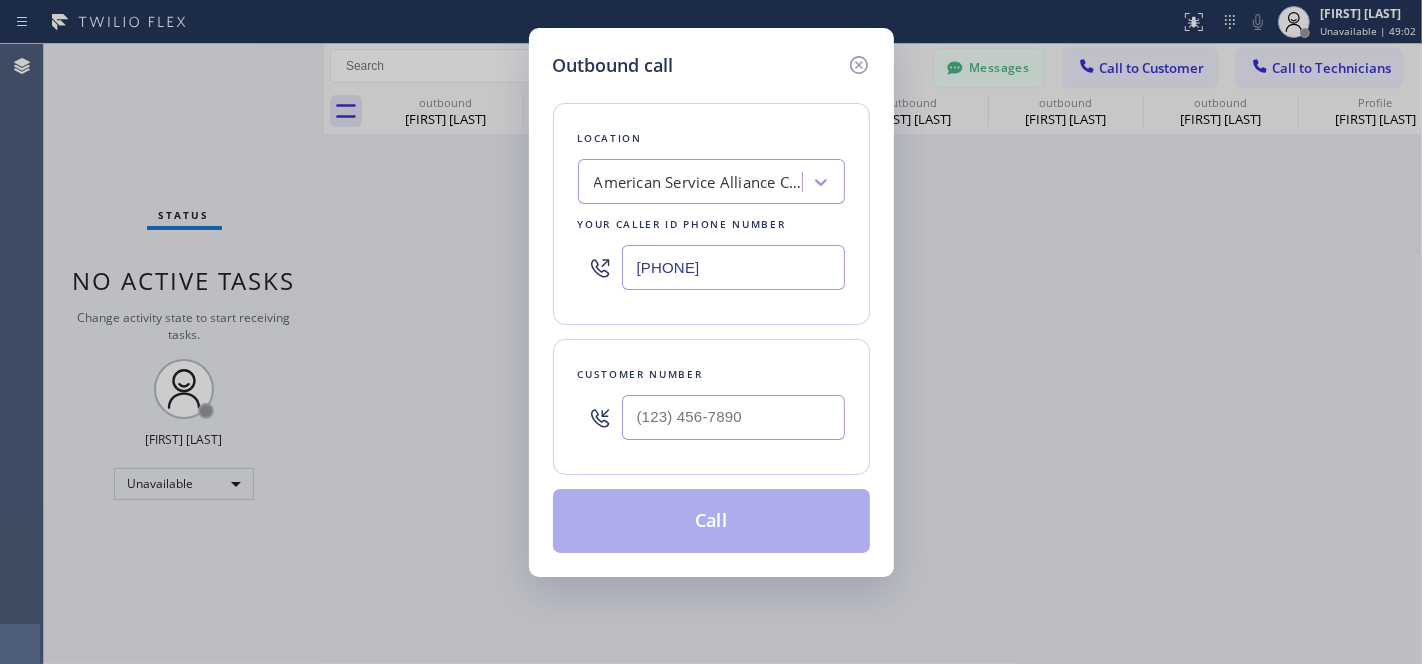 click on "[PHONE]" at bounding box center (733, 267) 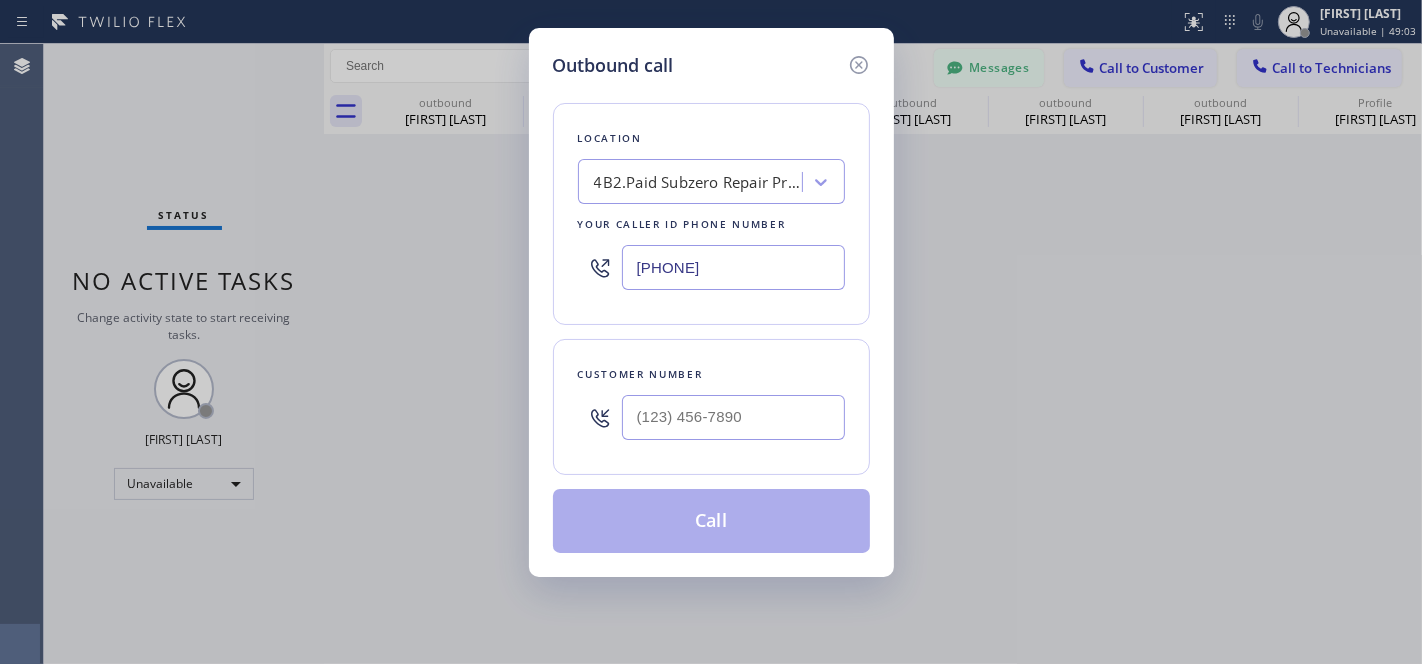 type on "[PHONE]" 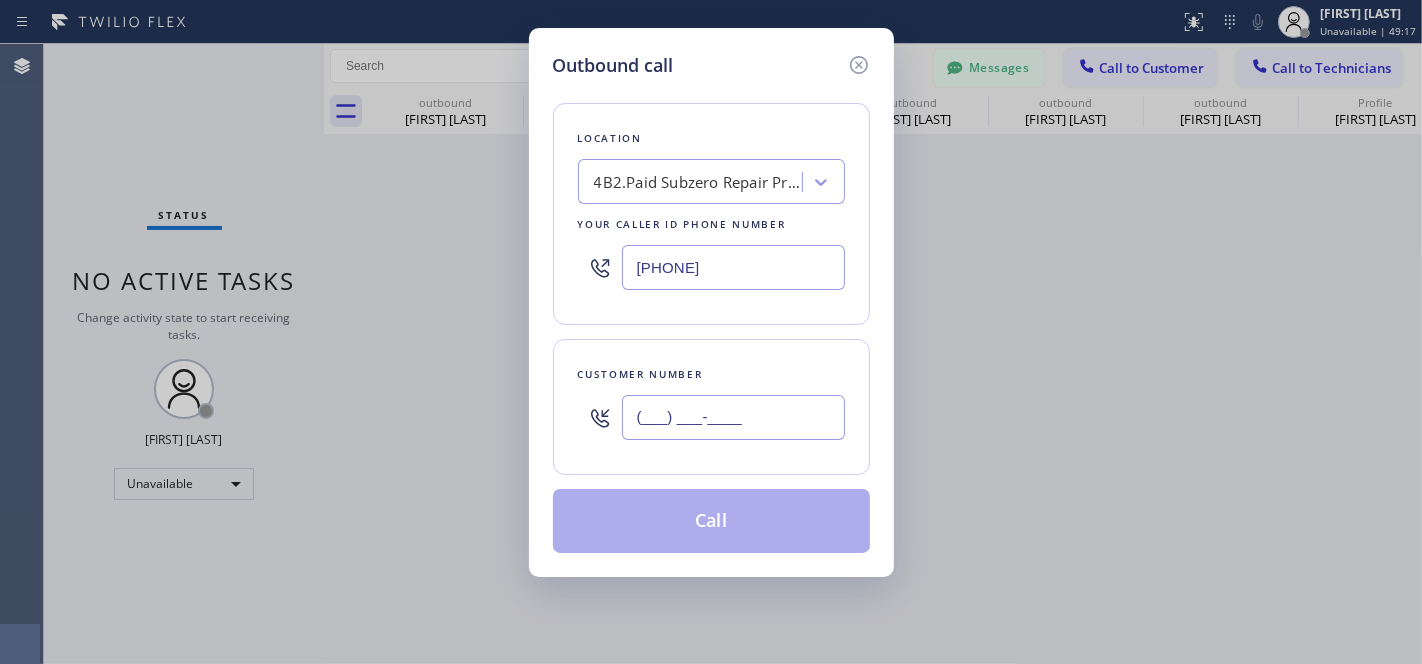 click on "(___) ___-____" at bounding box center [733, 417] 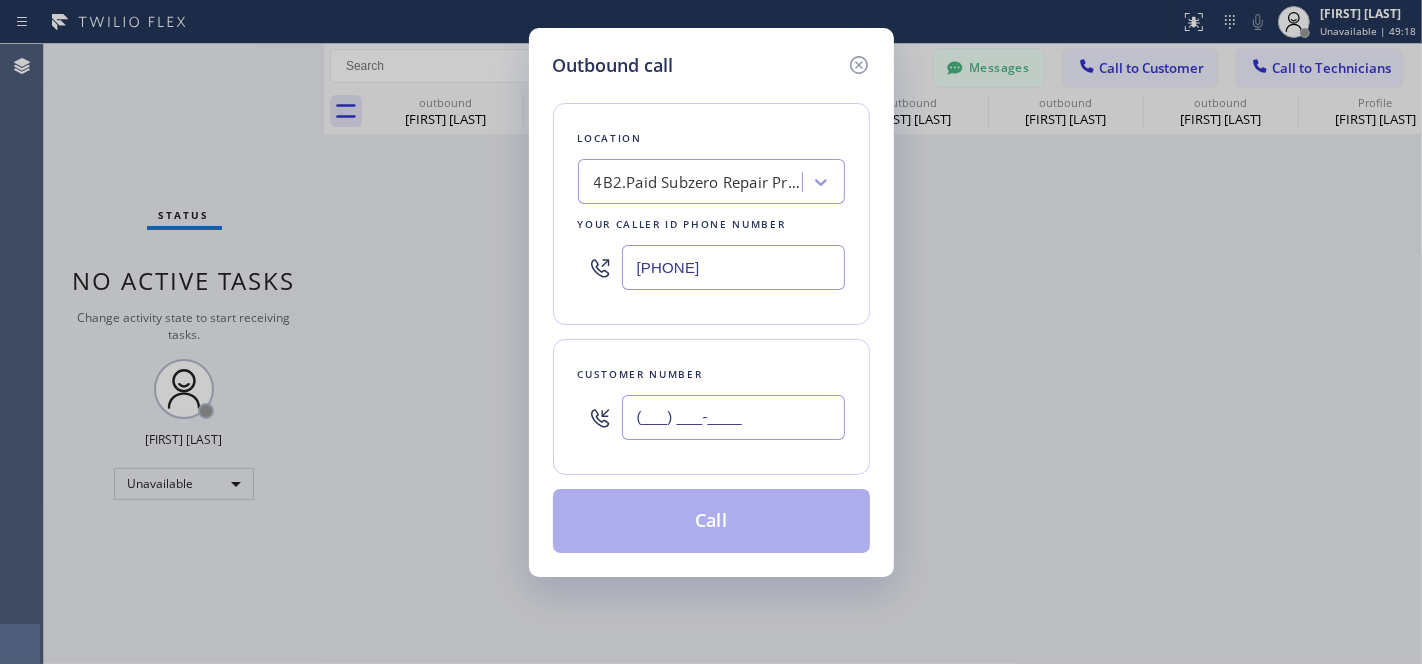 paste on "([PHONE])" 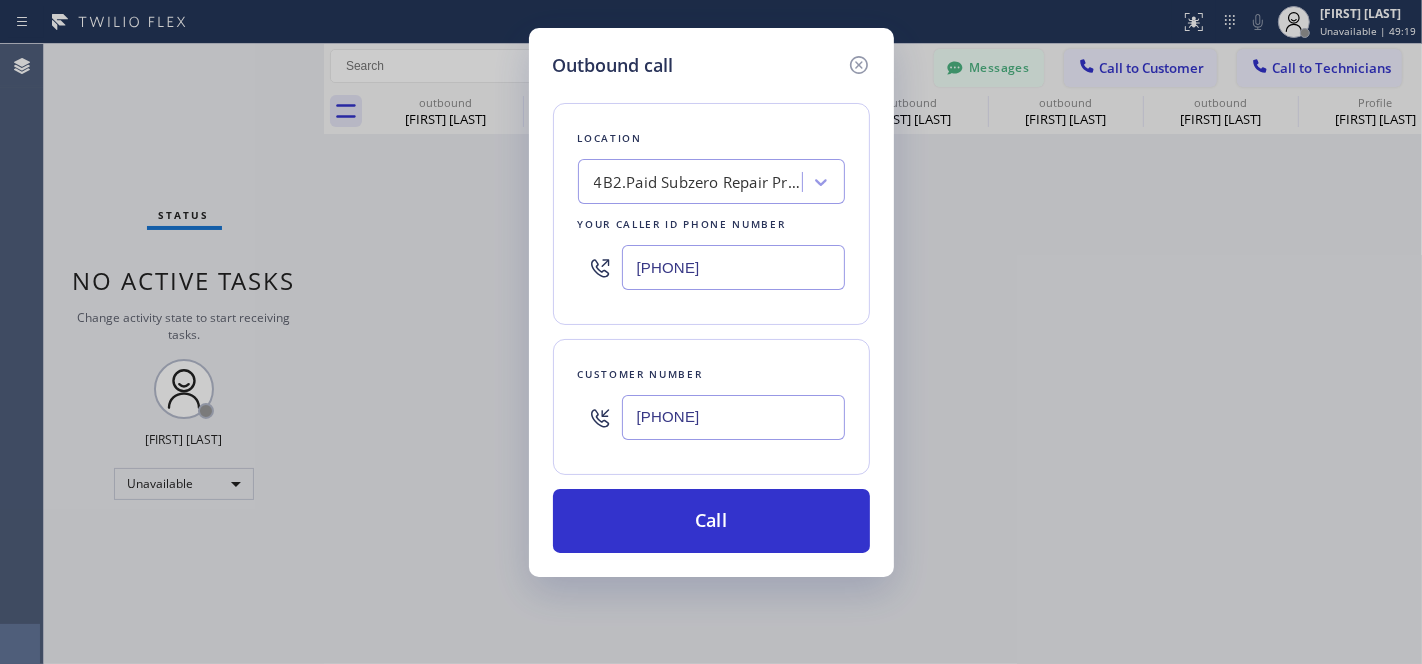 type on "[PHONE]" 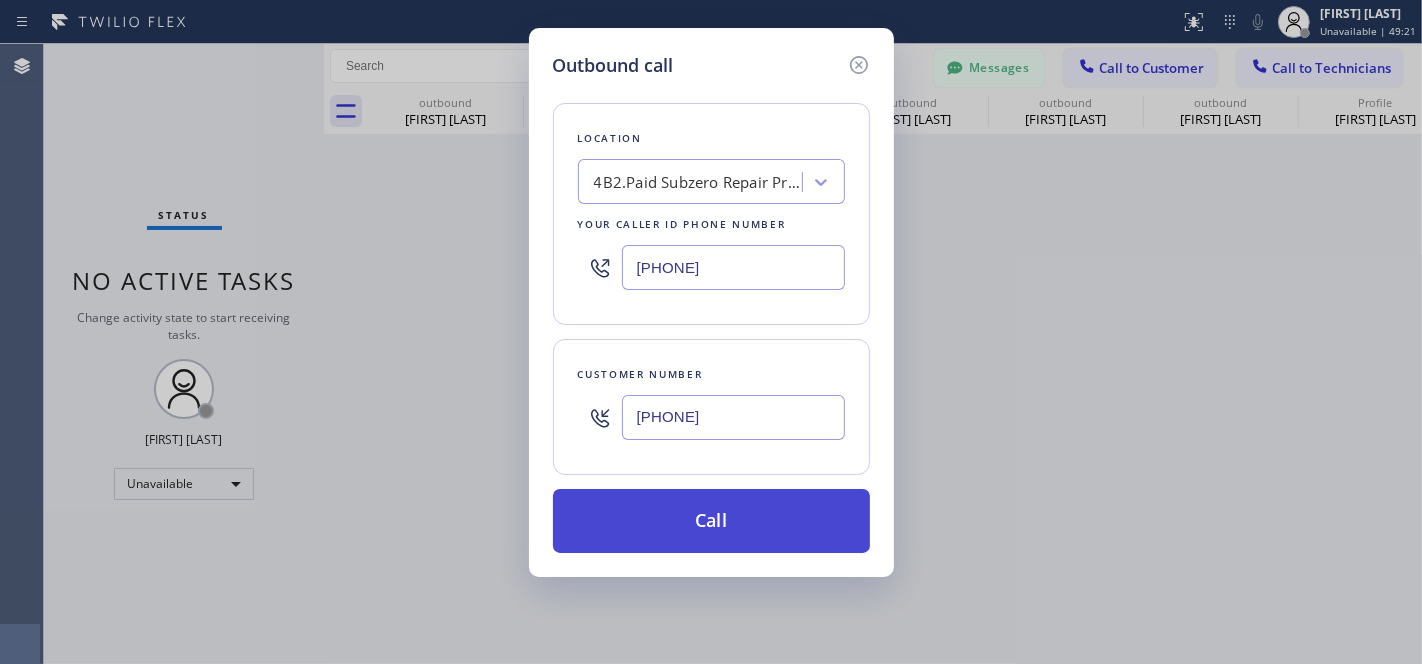 click on "Call" at bounding box center [711, 521] 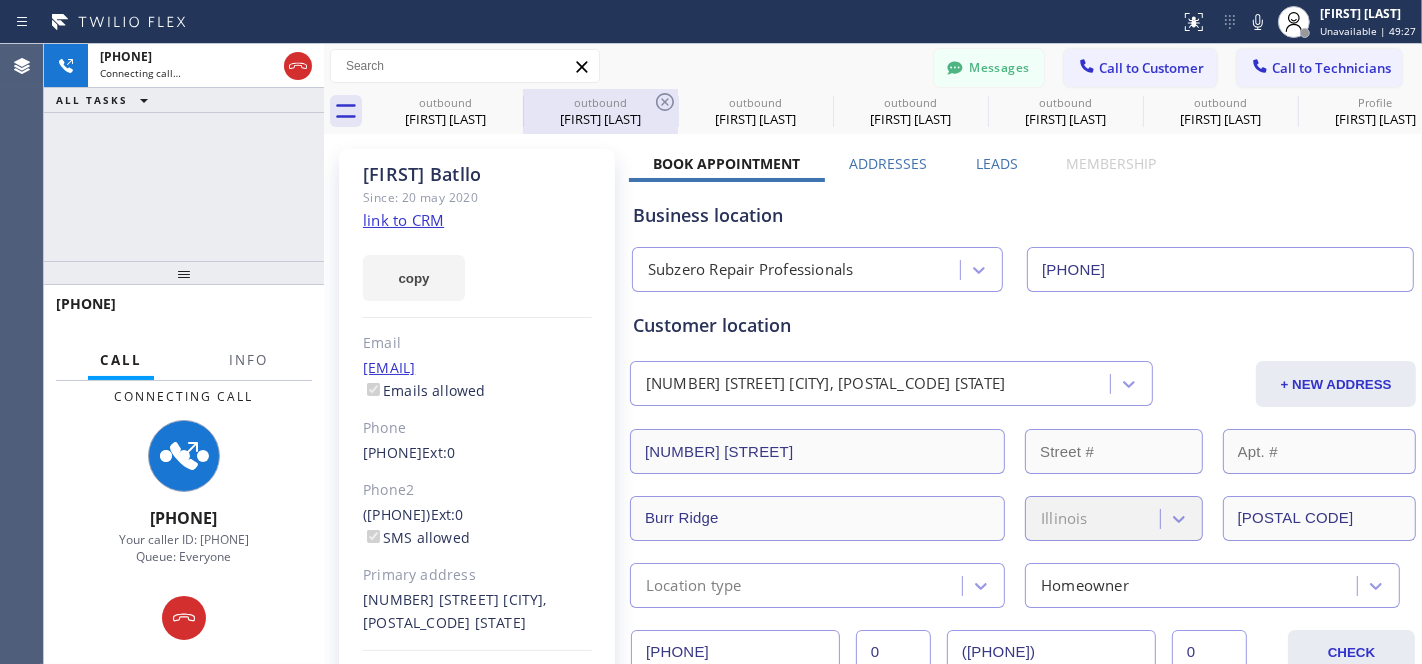 type on "[PHONE]" 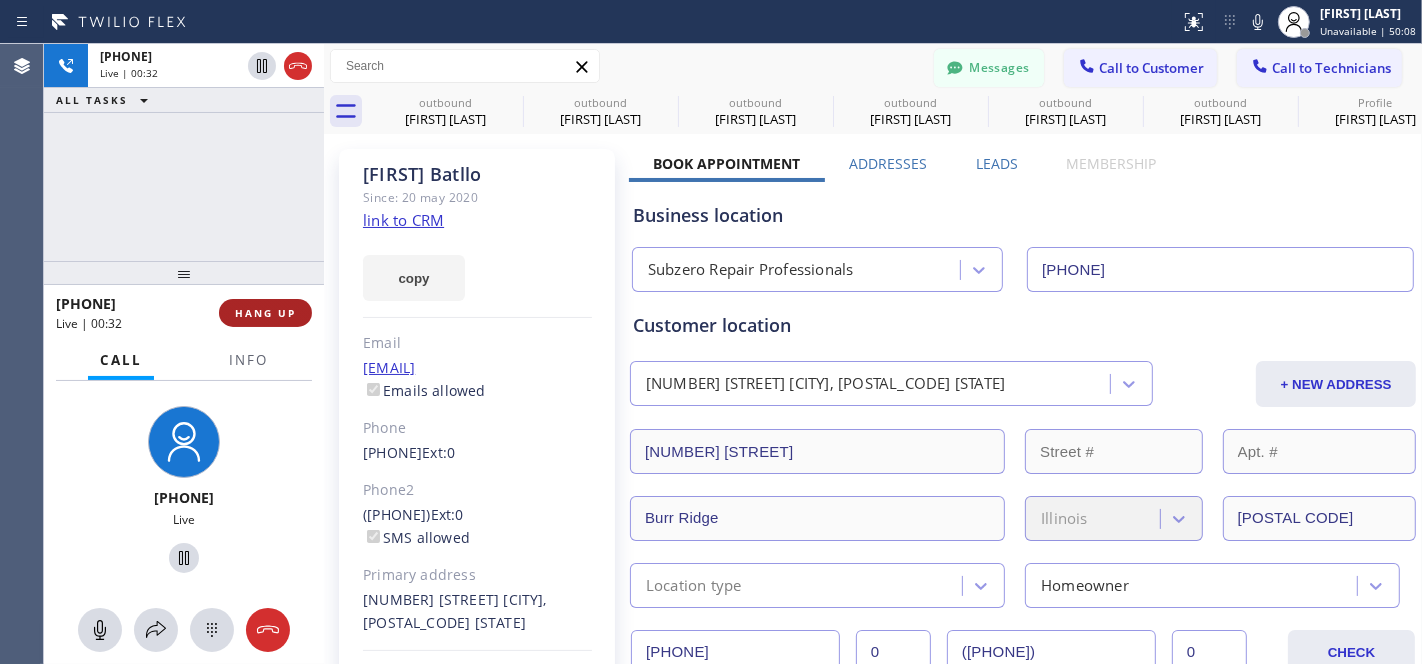 click on "HANG UP" at bounding box center (265, 313) 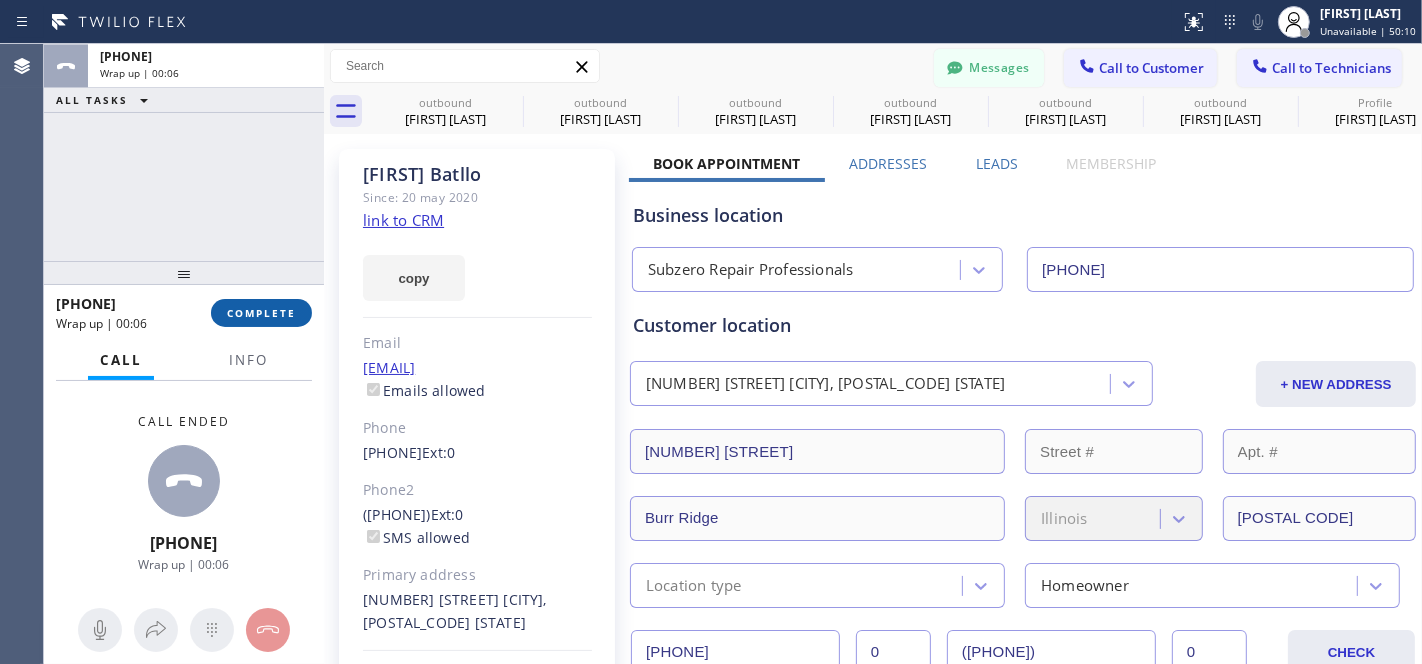 click on "COMPLETE" at bounding box center [261, 313] 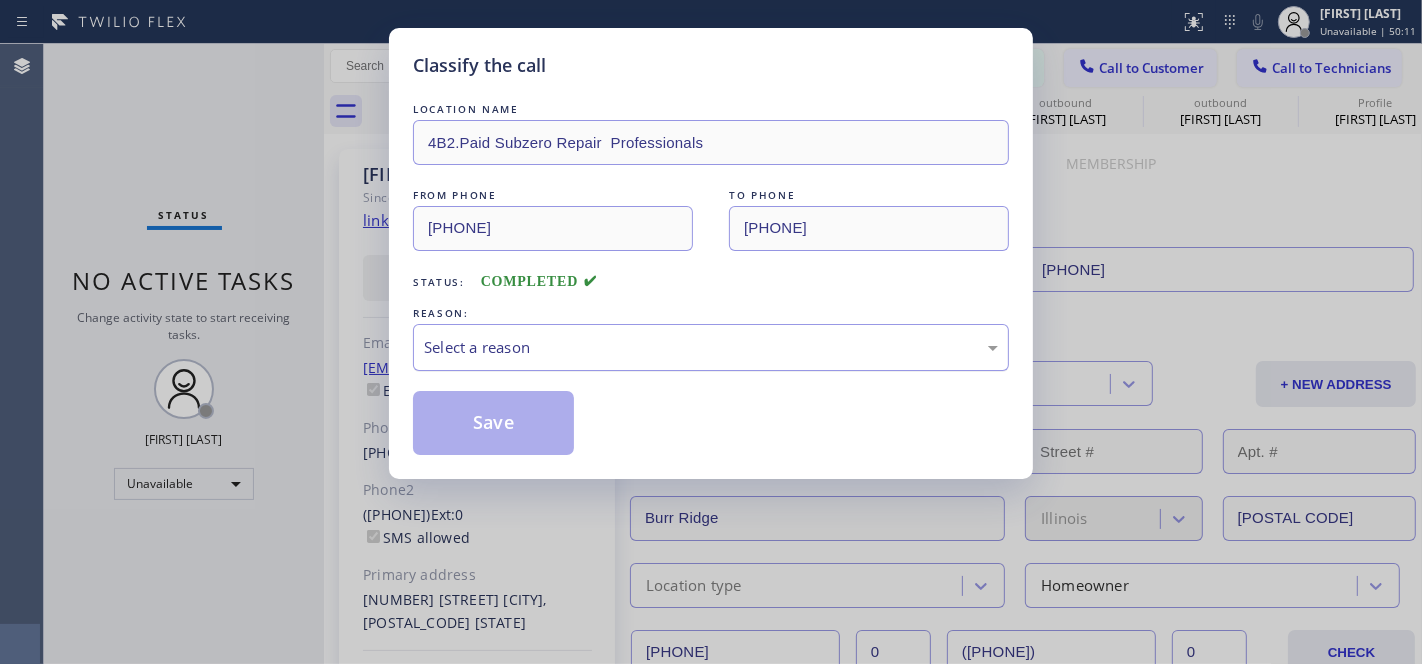 click on "Select a reason" at bounding box center (711, 347) 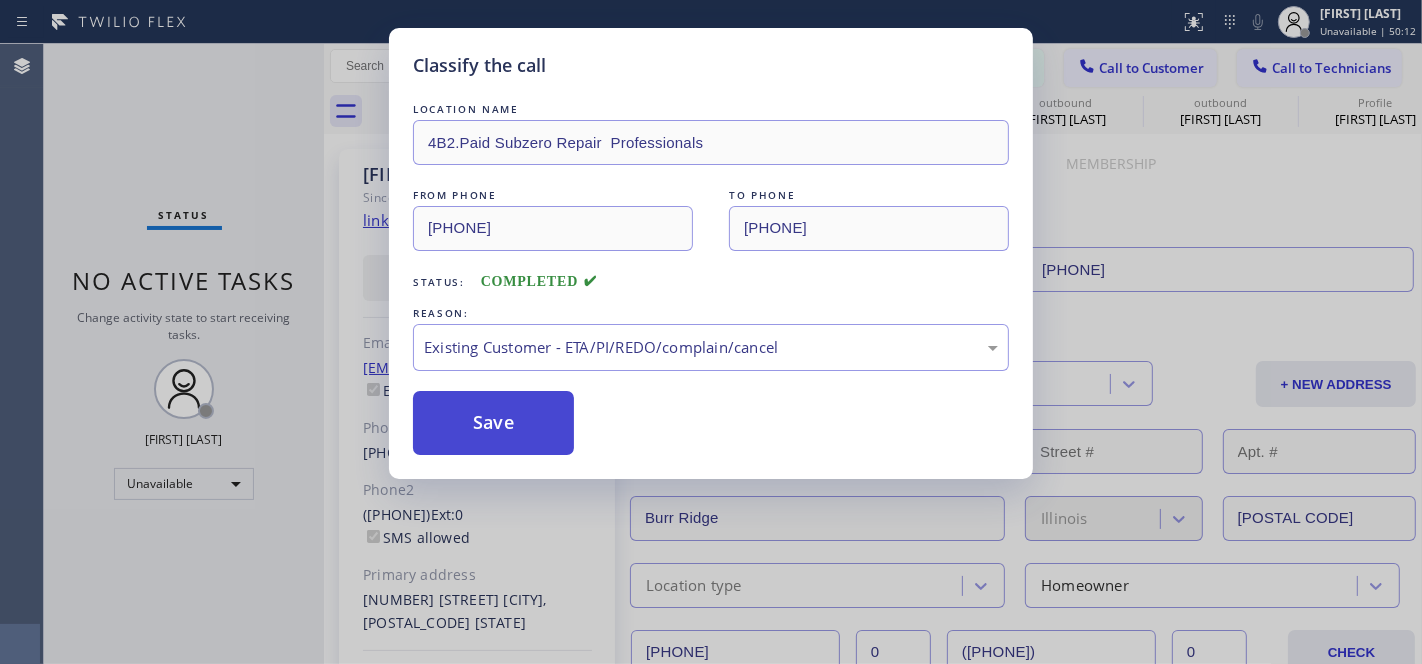 click on "Save" at bounding box center [493, 423] 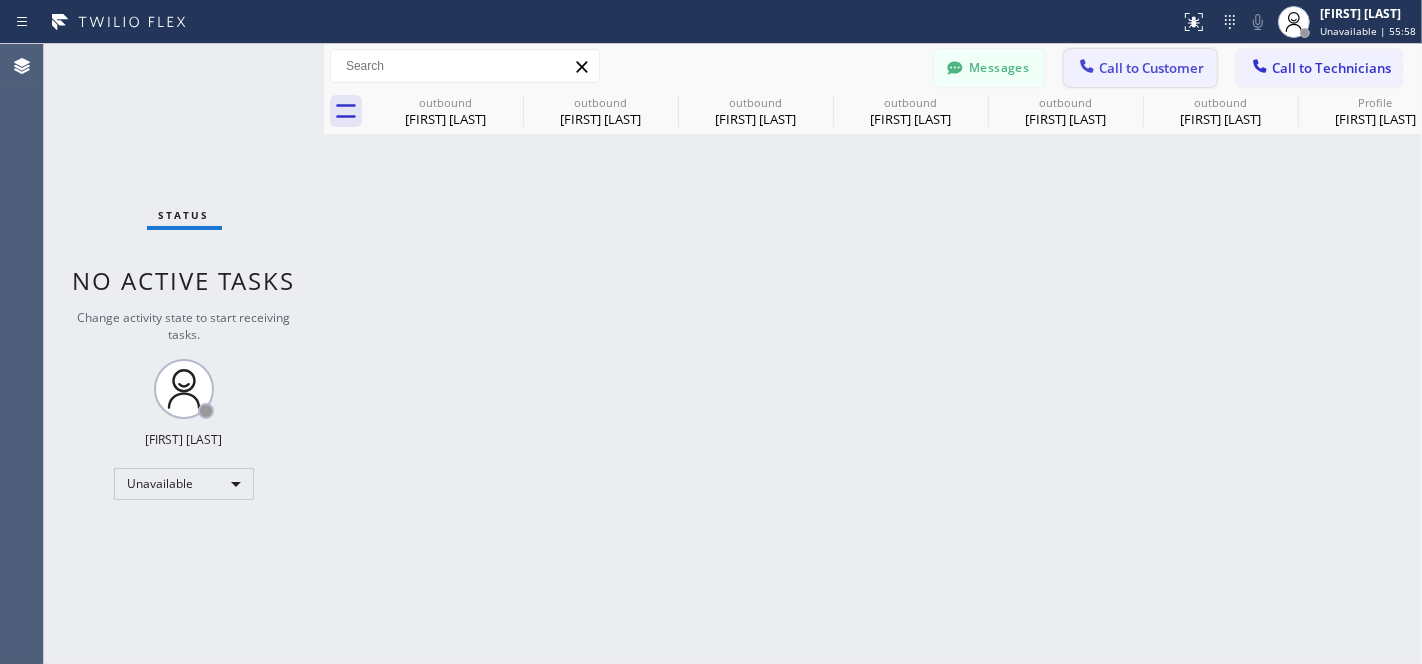 click on "Call to Customer" at bounding box center (1151, 68) 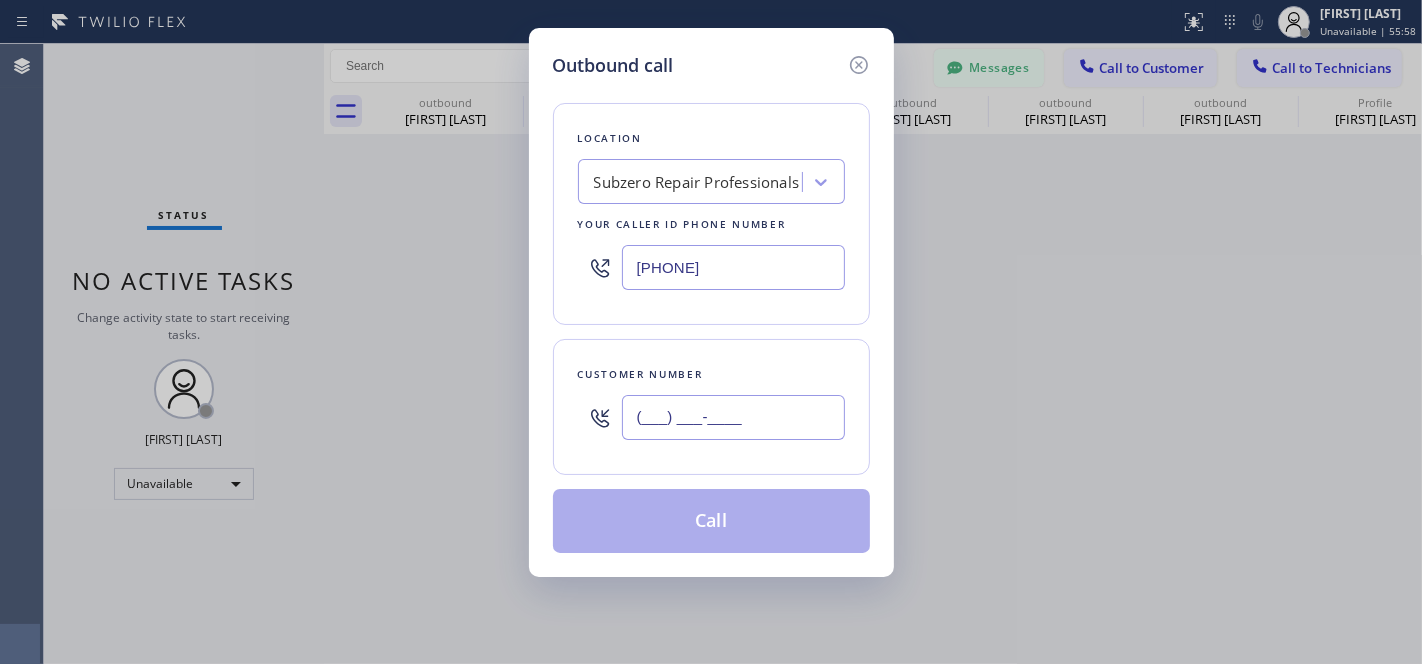 click on "(___) ___-____" at bounding box center (733, 417) 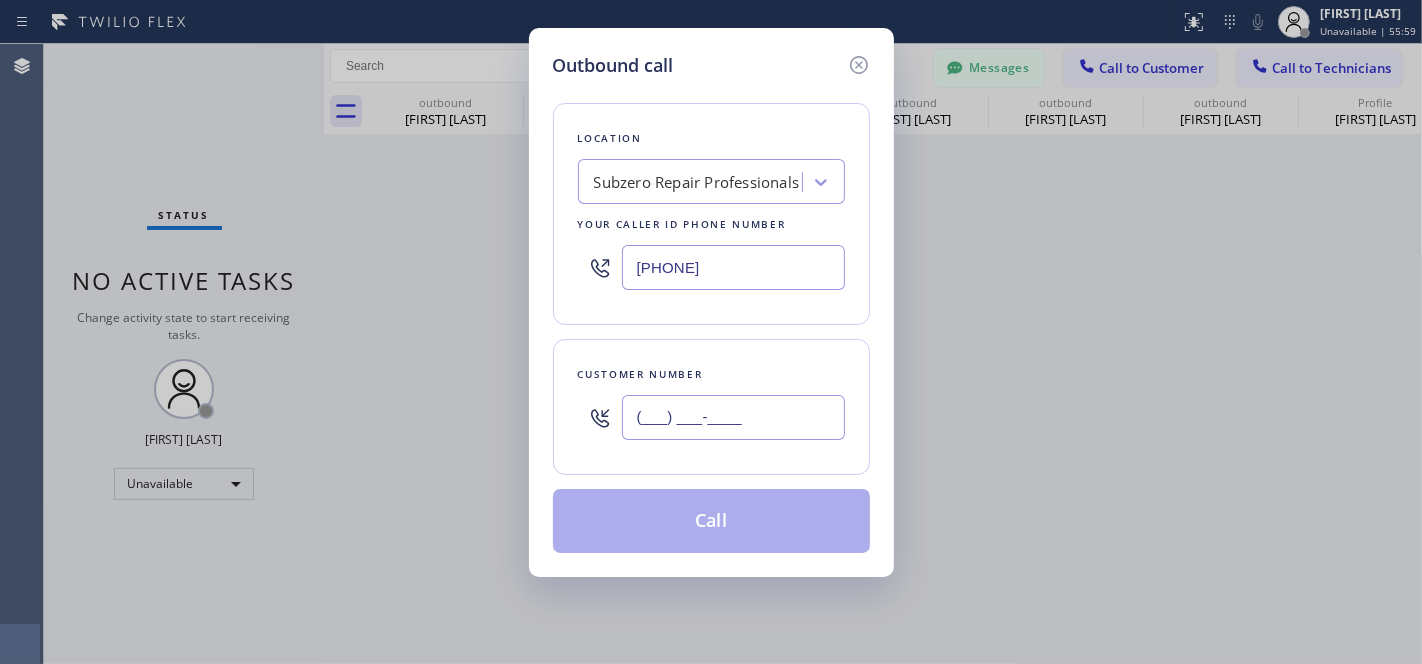 paste on "[PHONE]" 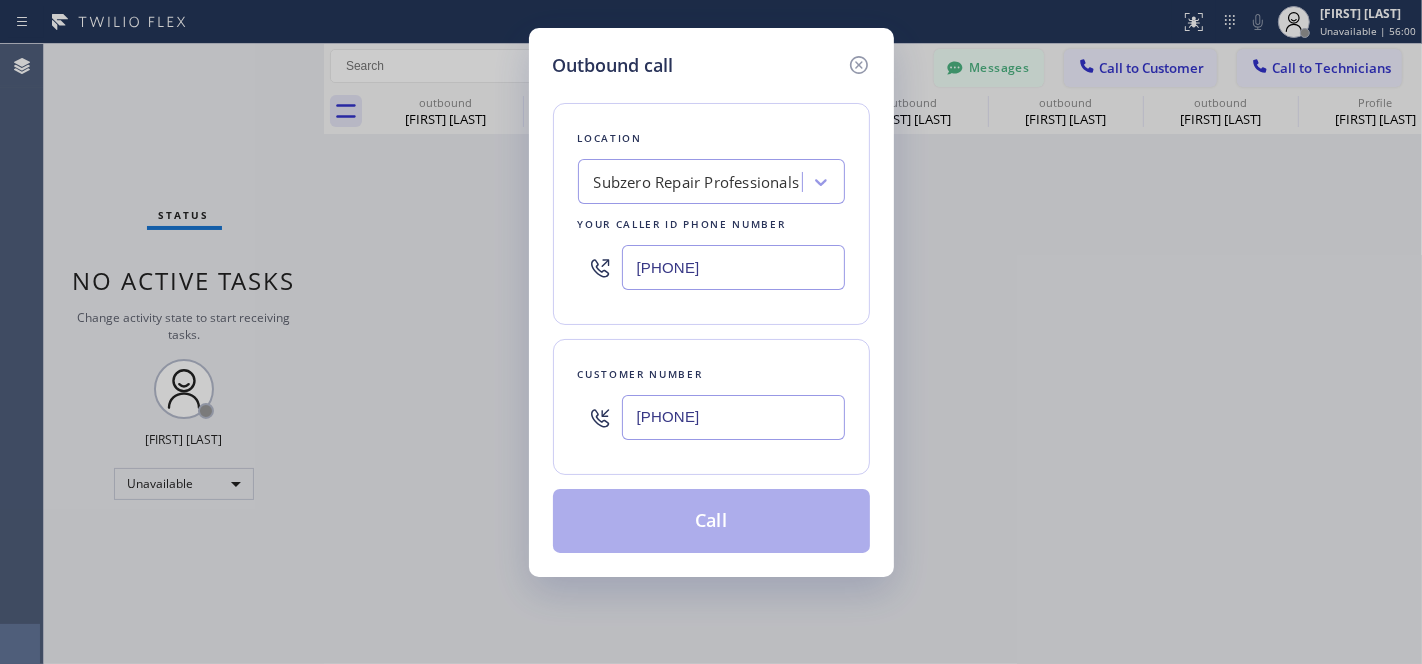 type on "[PHONE]" 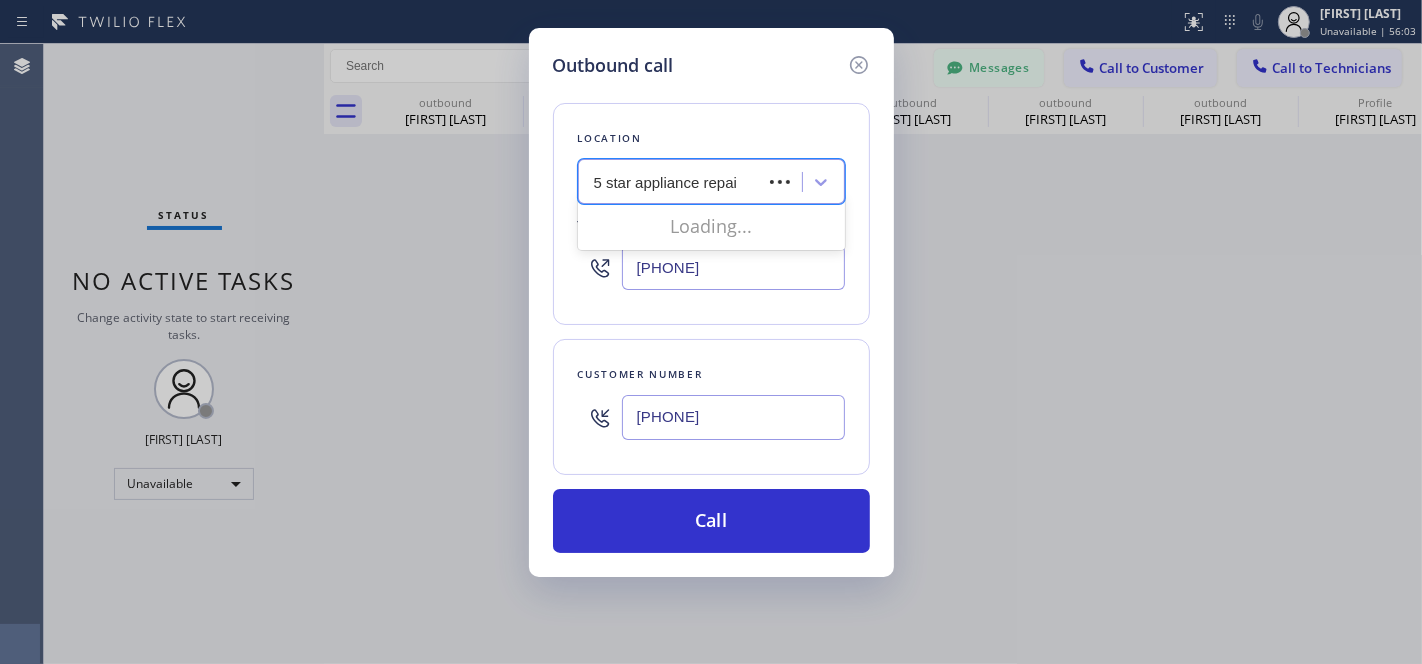 type on "5 star appliance repair" 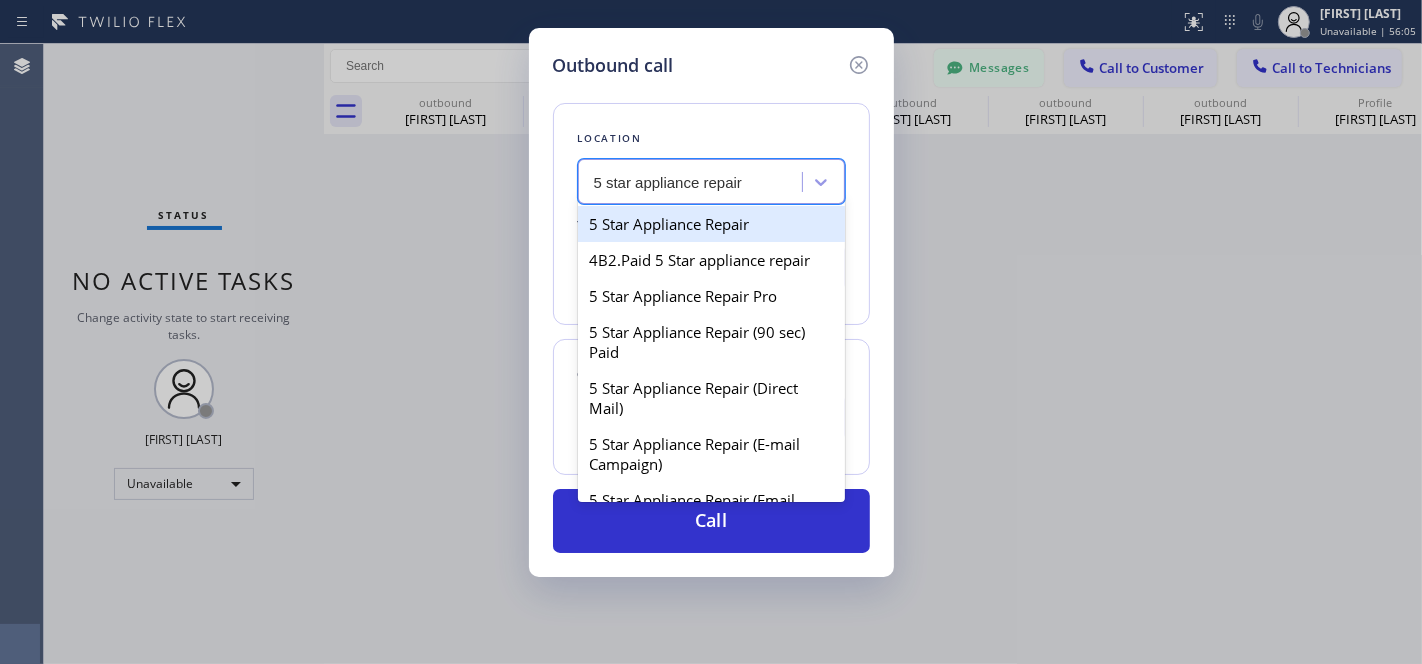 click on "5 Star Appliance Repair" at bounding box center [711, 224] 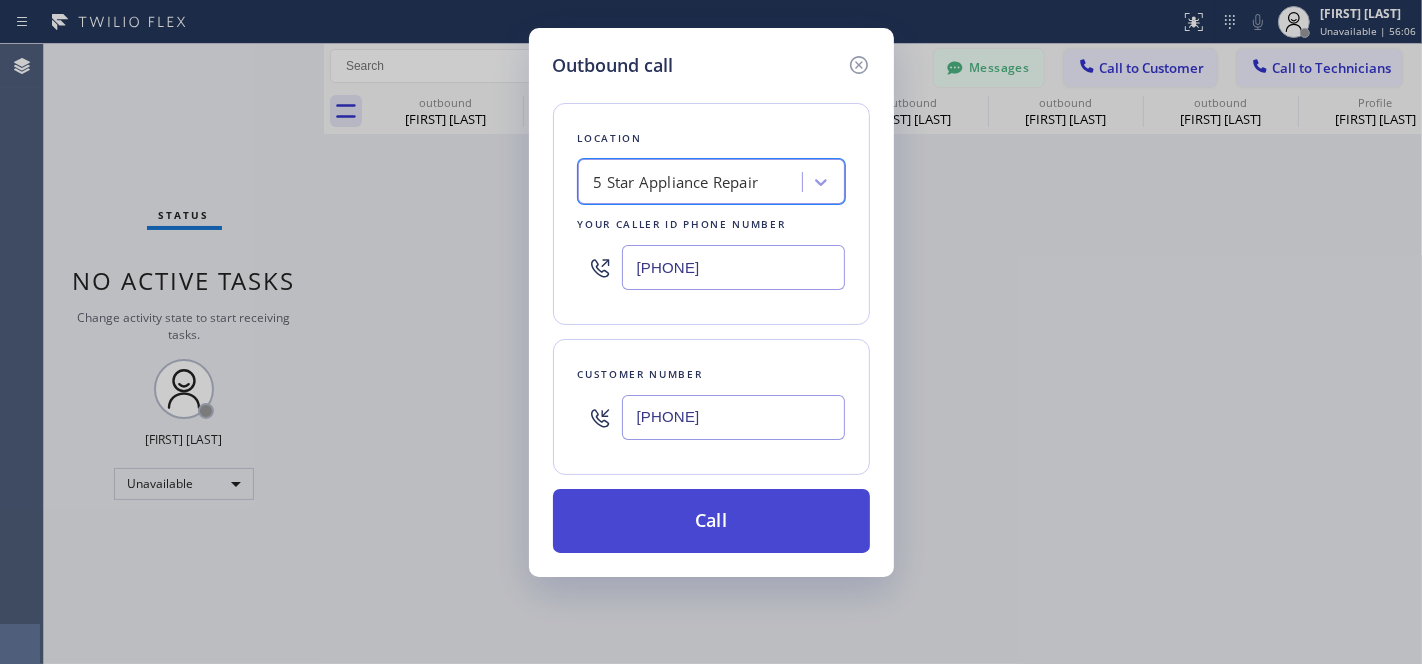 click on "Call" at bounding box center [711, 521] 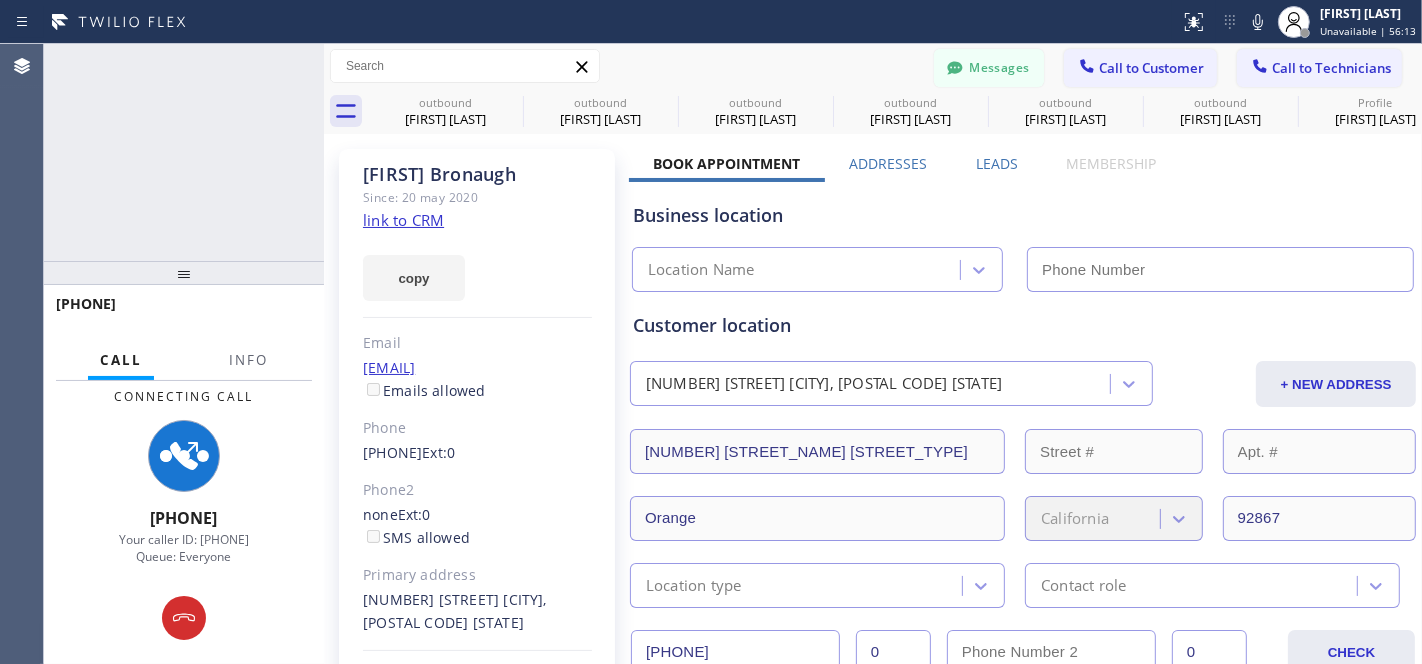 type on "[PHONE]" 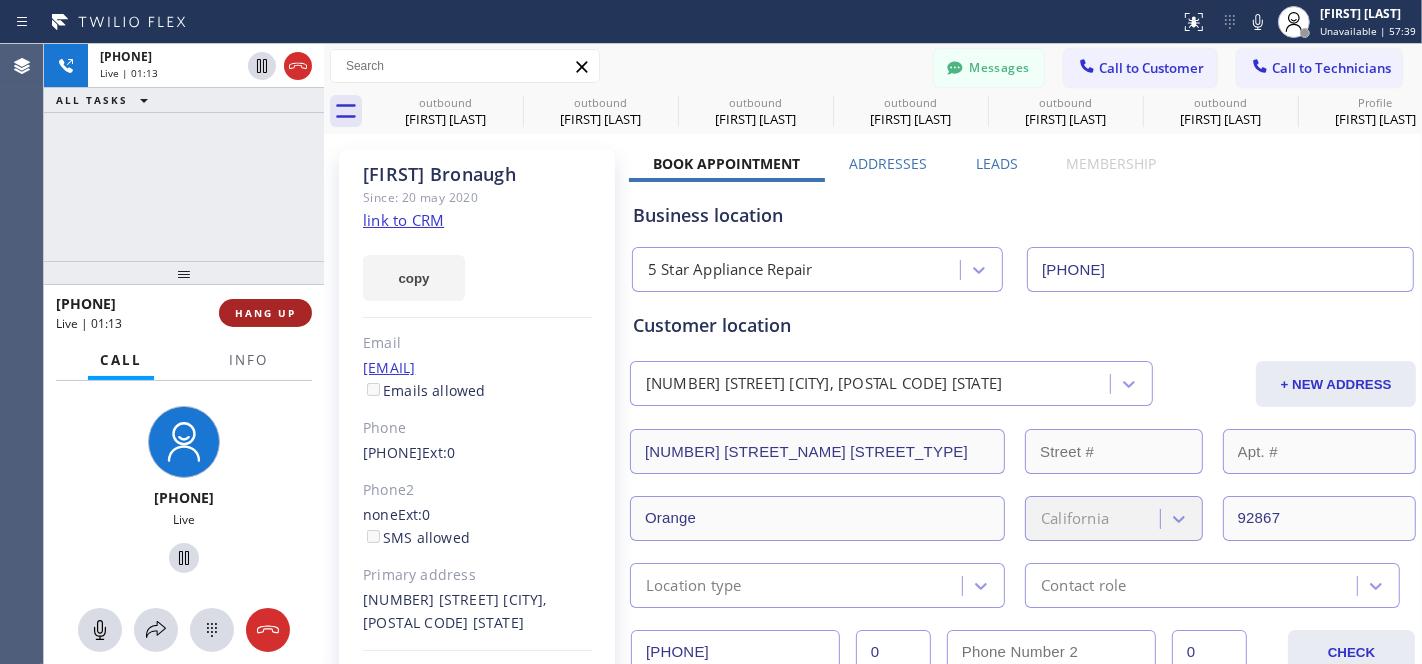 click on "HANG UP" at bounding box center [265, 313] 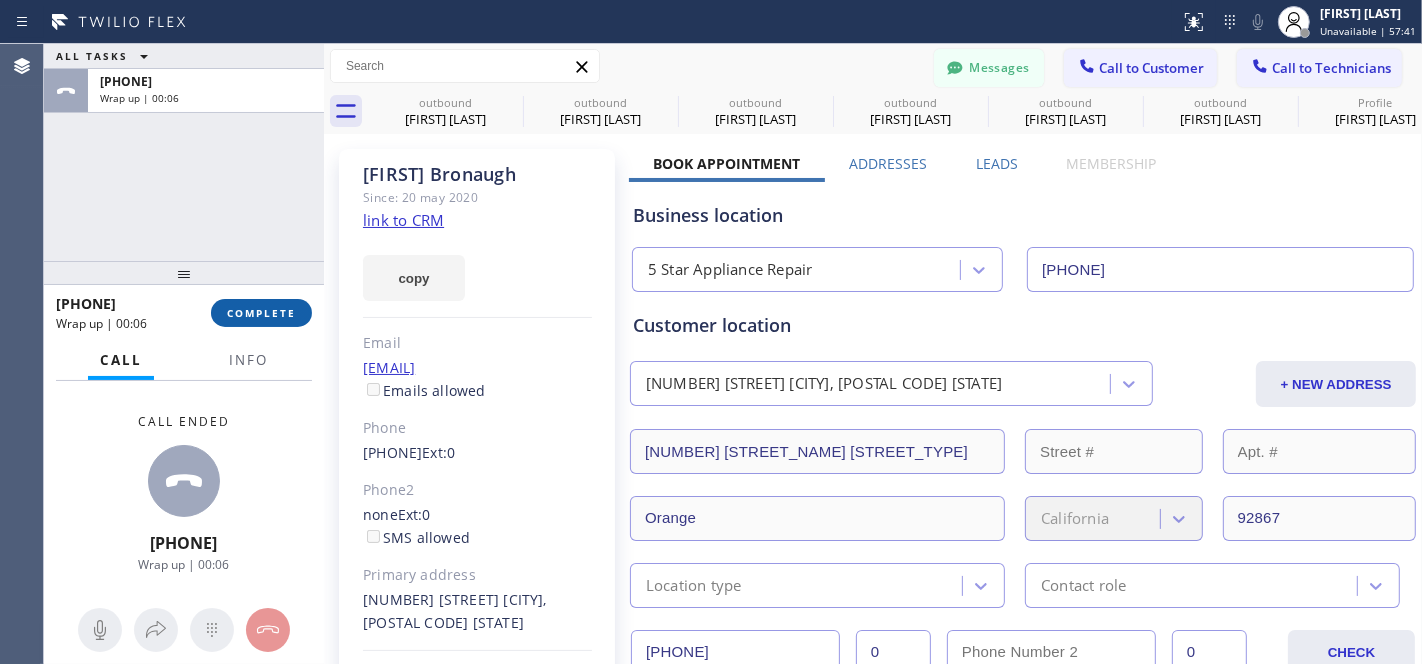 click on "COMPLETE" at bounding box center [261, 313] 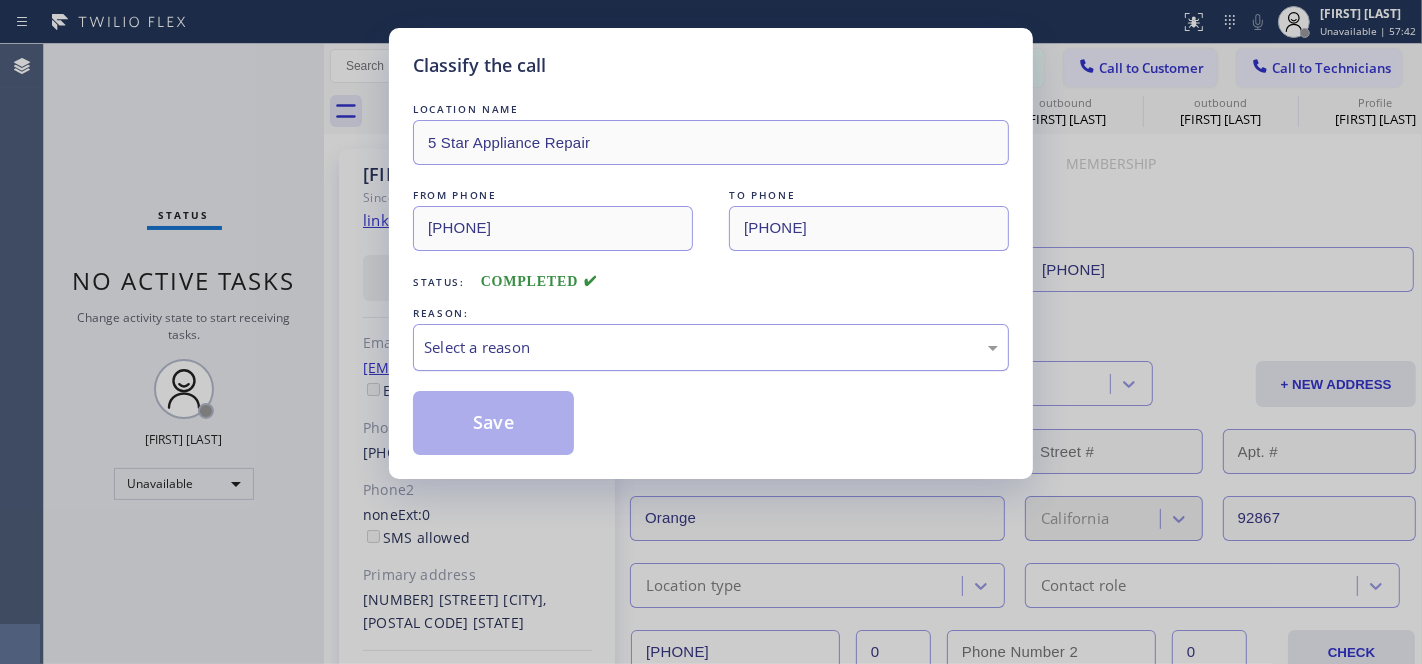 click on "Select a reason" at bounding box center [711, 347] 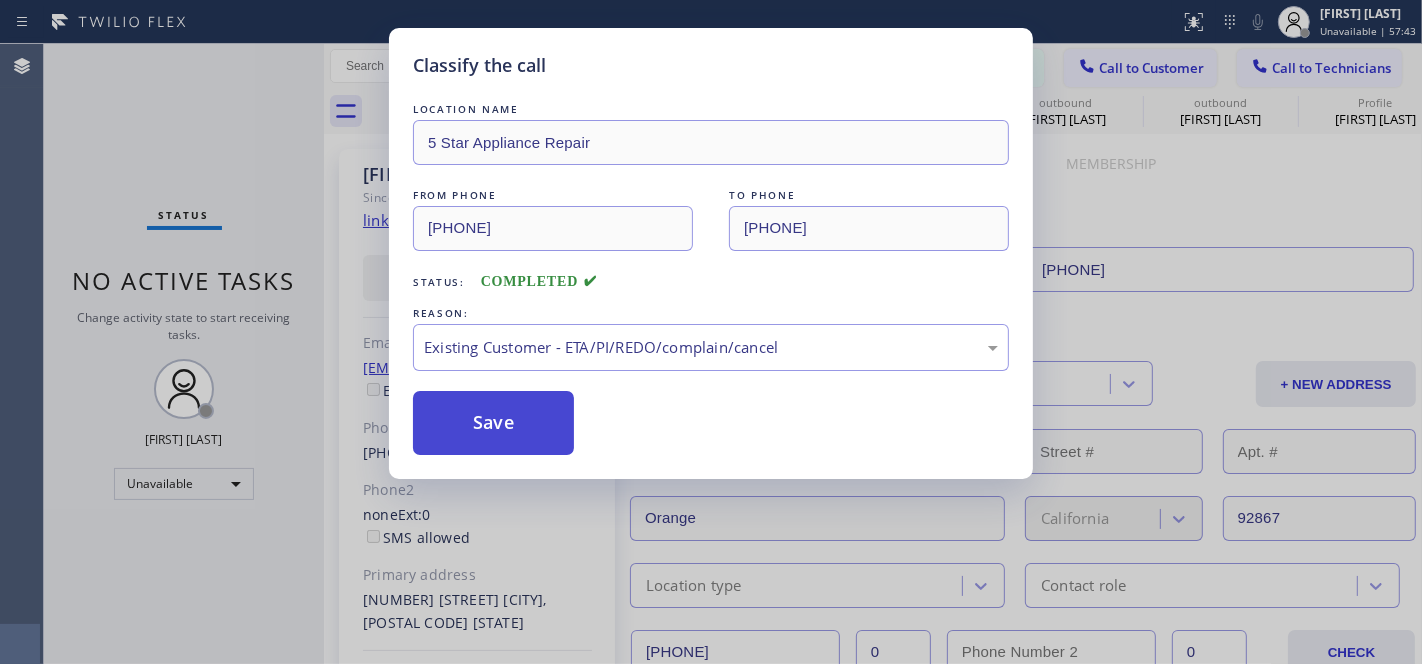 click on "Save" at bounding box center [493, 423] 